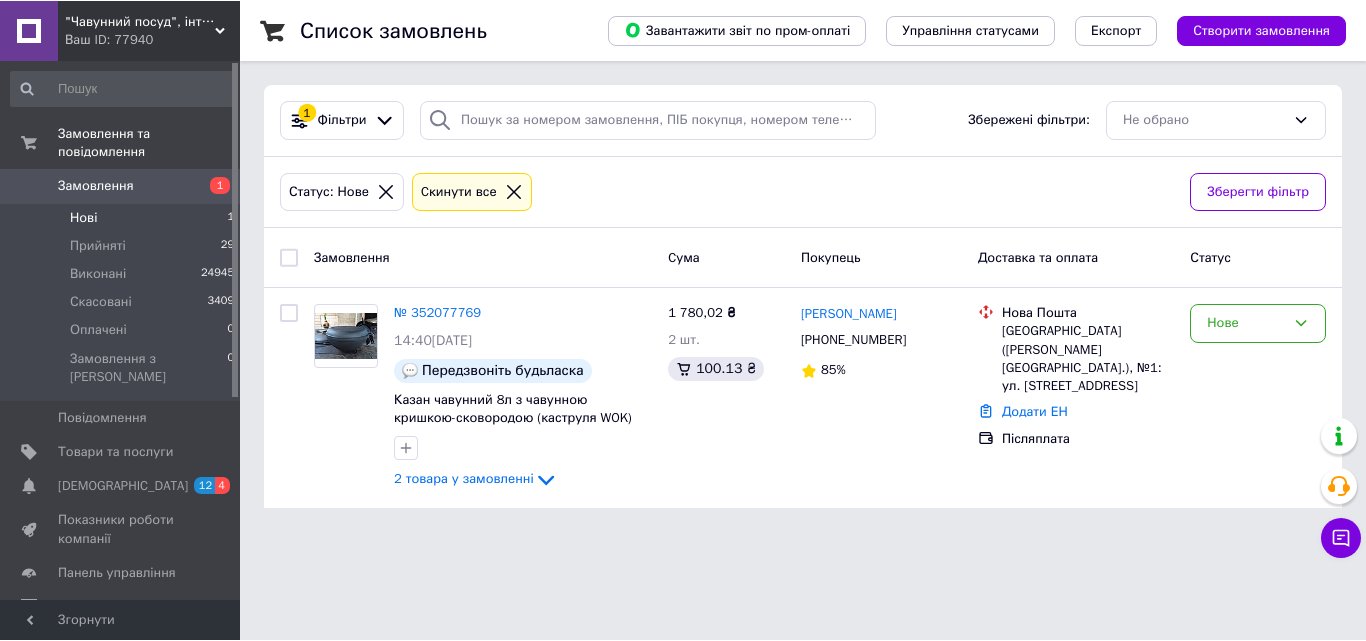 scroll, scrollTop: 0, scrollLeft: 0, axis: both 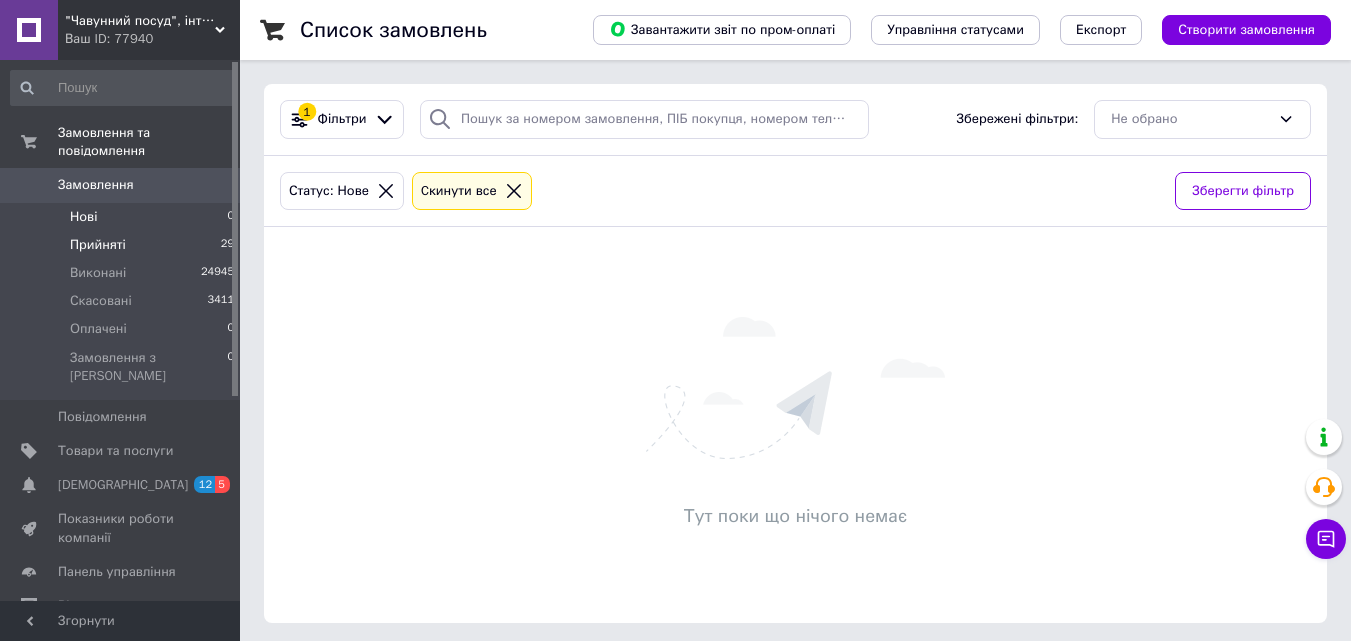 click on "Прийняті 29" at bounding box center (123, 245) 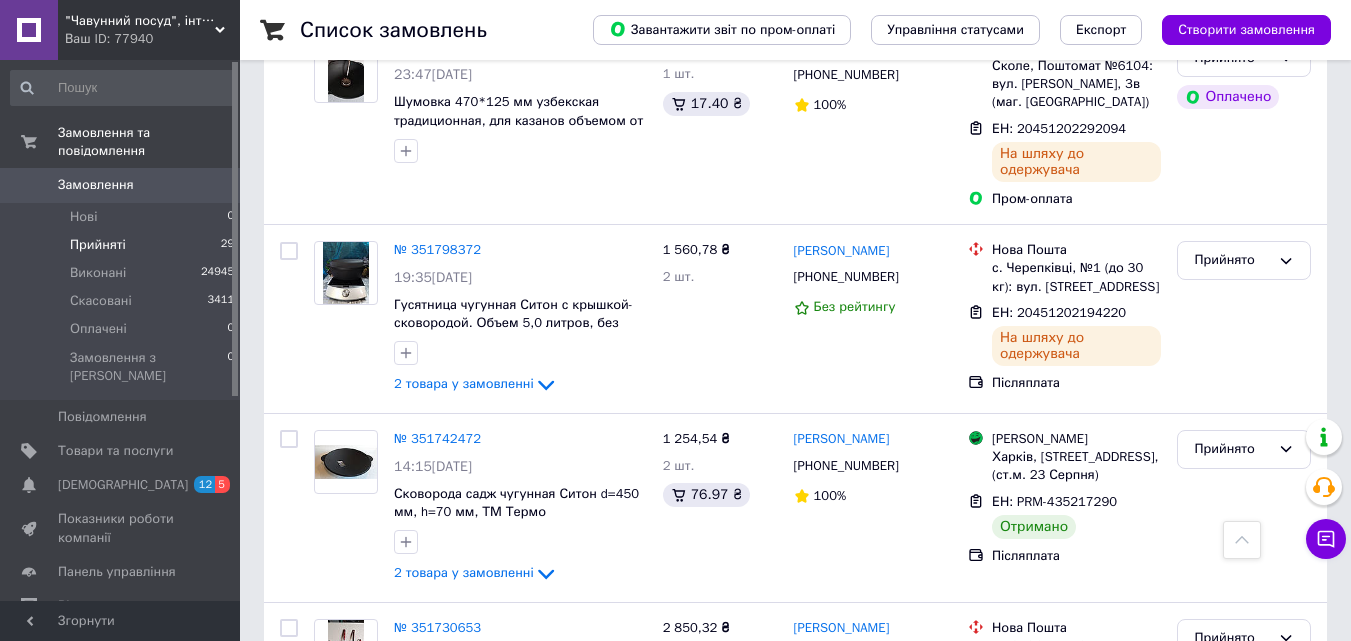 scroll, scrollTop: 2924, scrollLeft: 0, axis: vertical 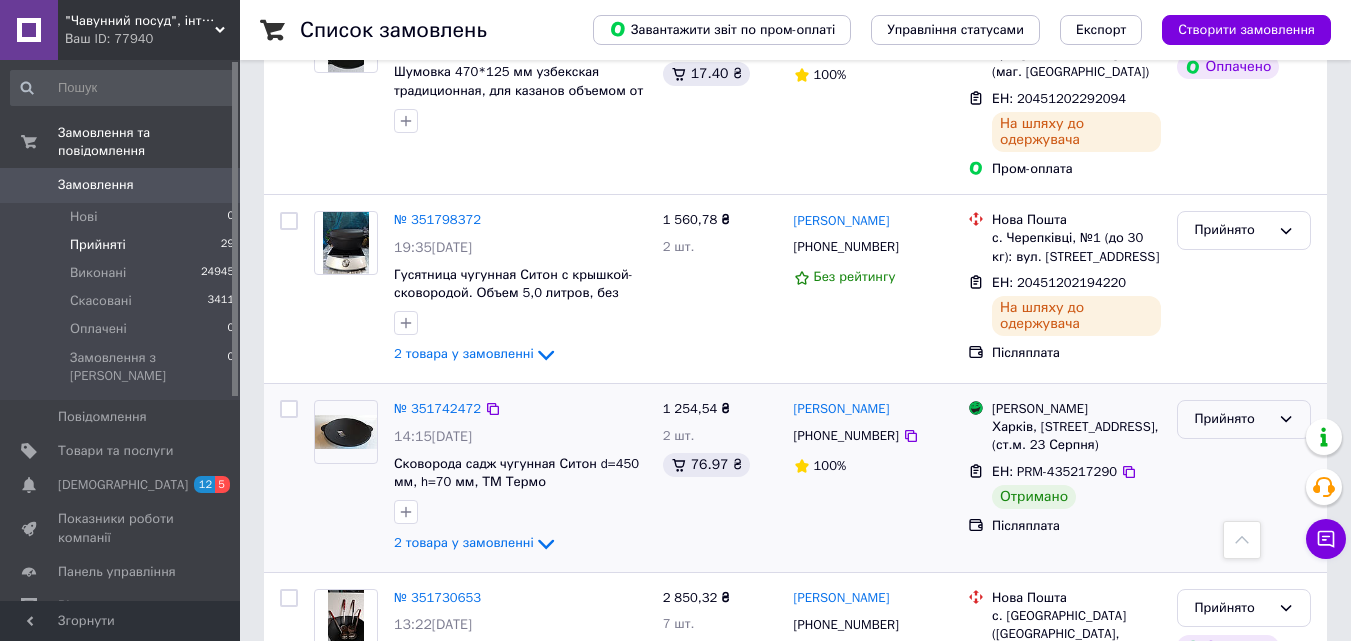 click on "Прийнято" at bounding box center (1244, 419) 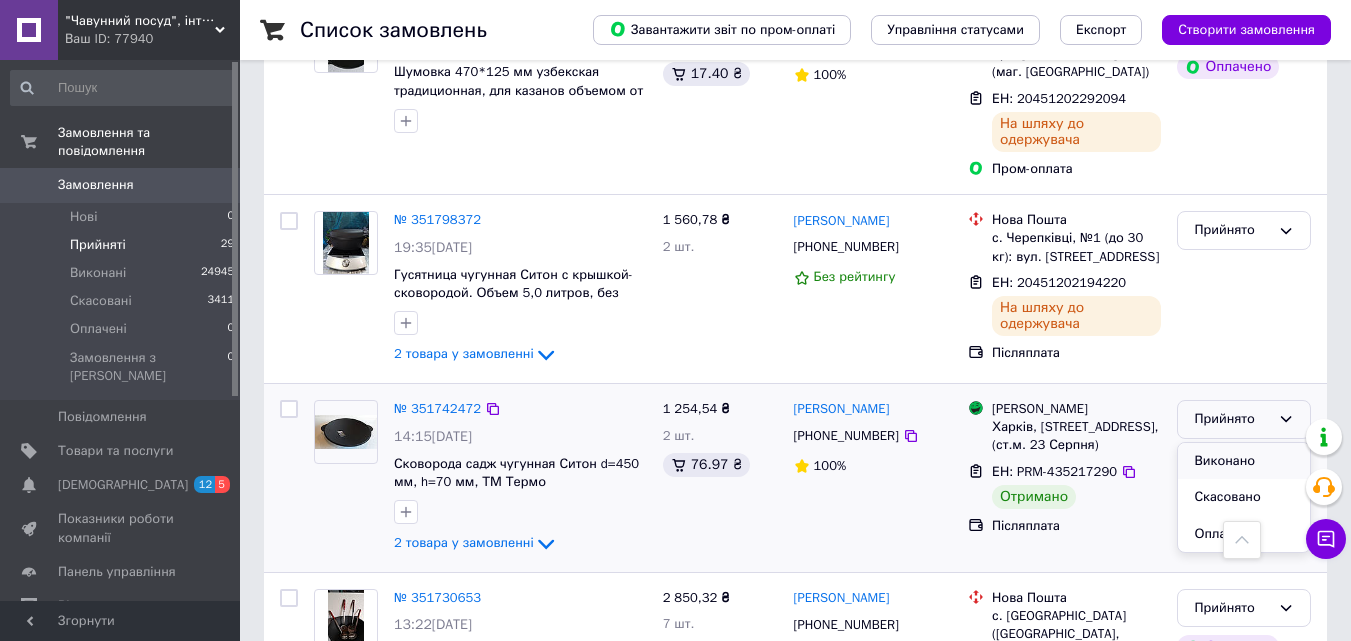click on "Виконано" at bounding box center (1244, 461) 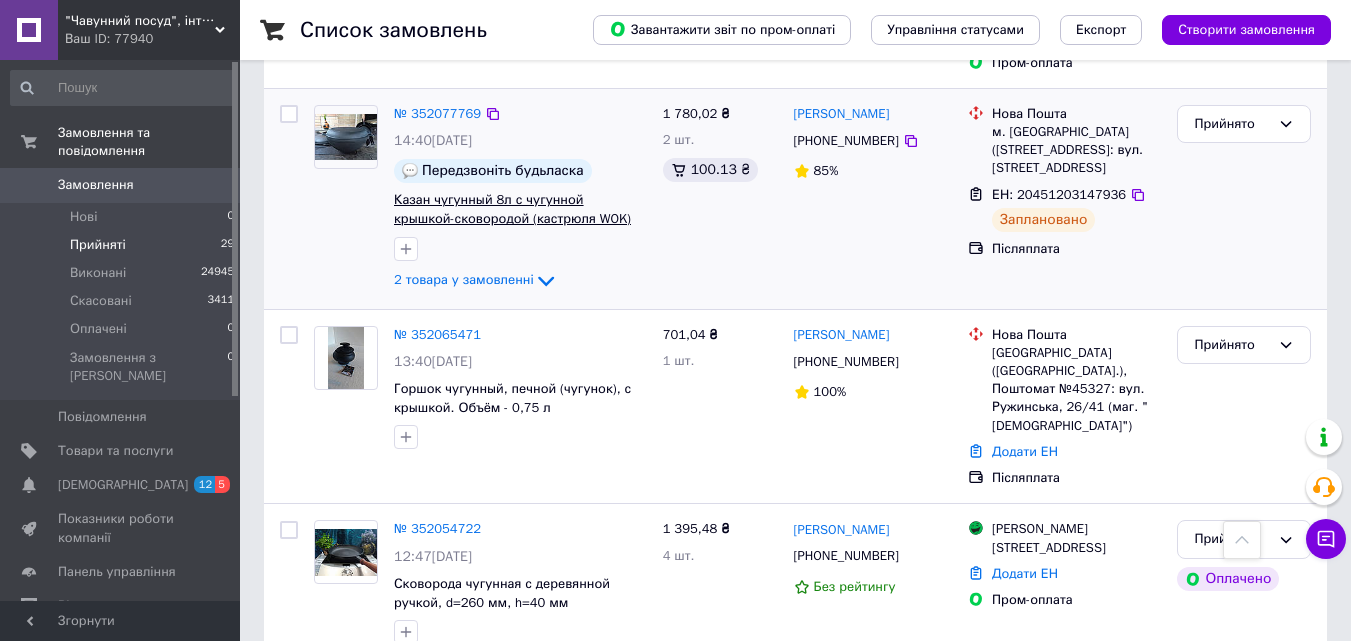 scroll, scrollTop: 424, scrollLeft: 0, axis: vertical 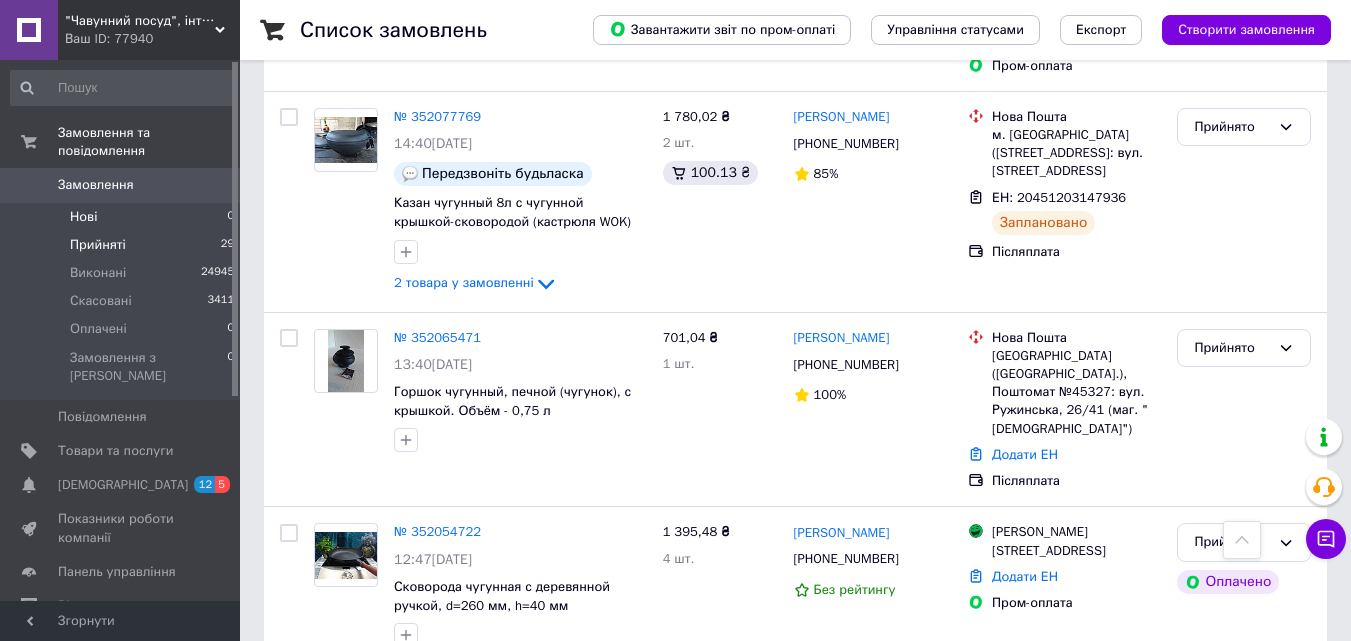 click on "Нові 0" at bounding box center (123, 217) 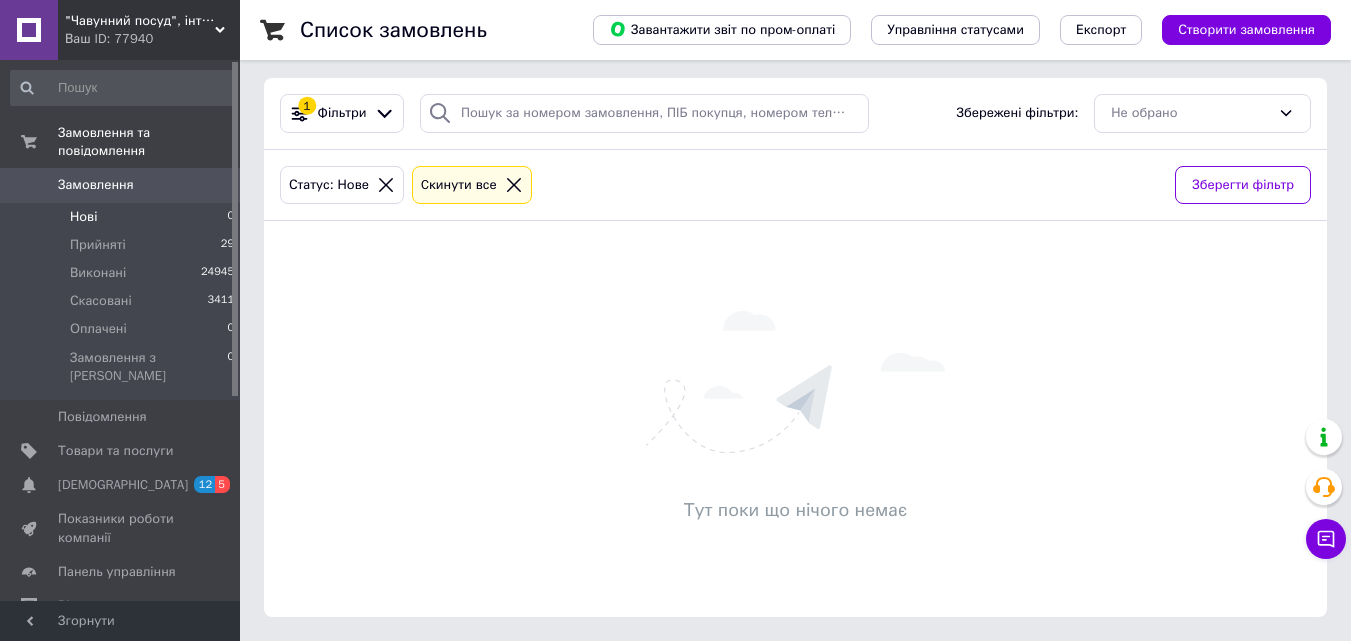 scroll, scrollTop: 0, scrollLeft: 0, axis: both 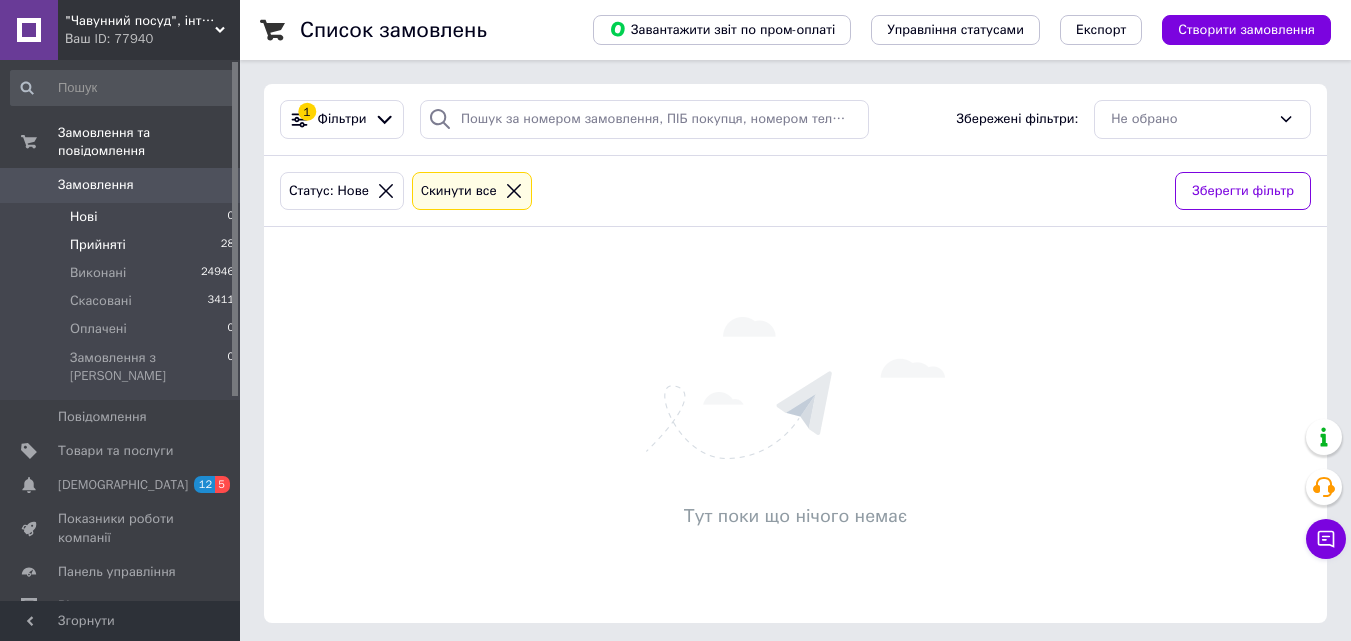 click on "Прийняті 28" at bounding box center [123, 245] 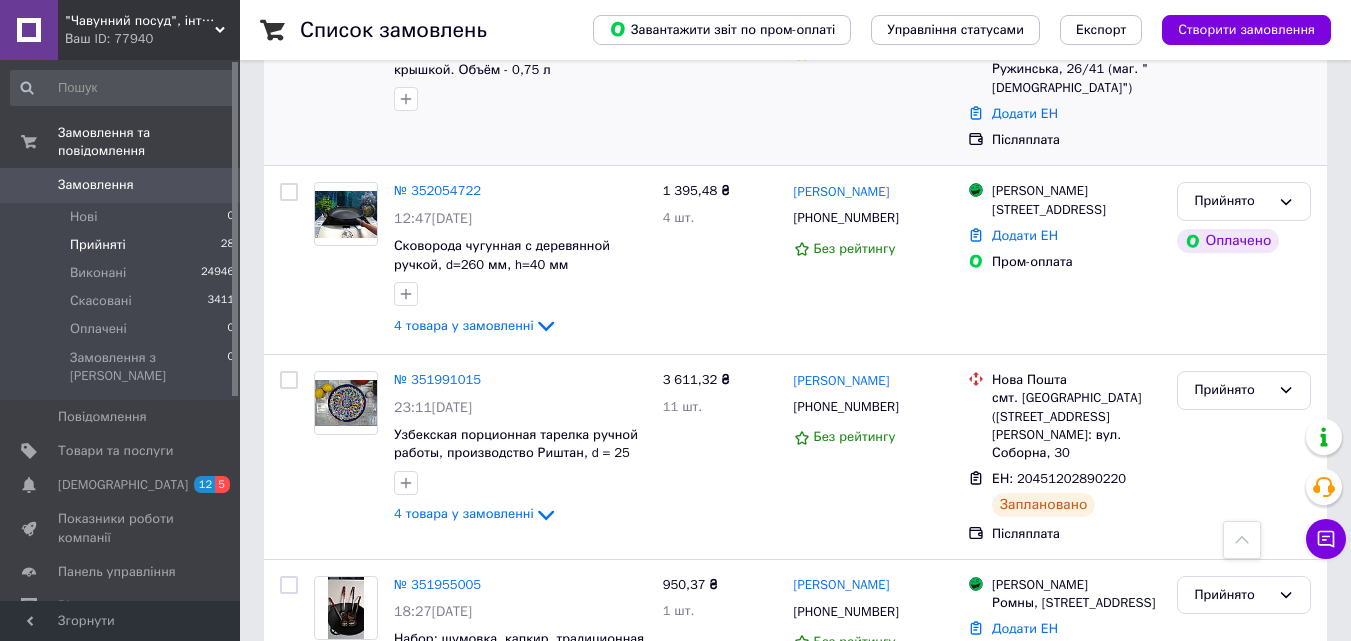 scroll, scrollTop: 800, scrollLeft: 0, axis: vertical 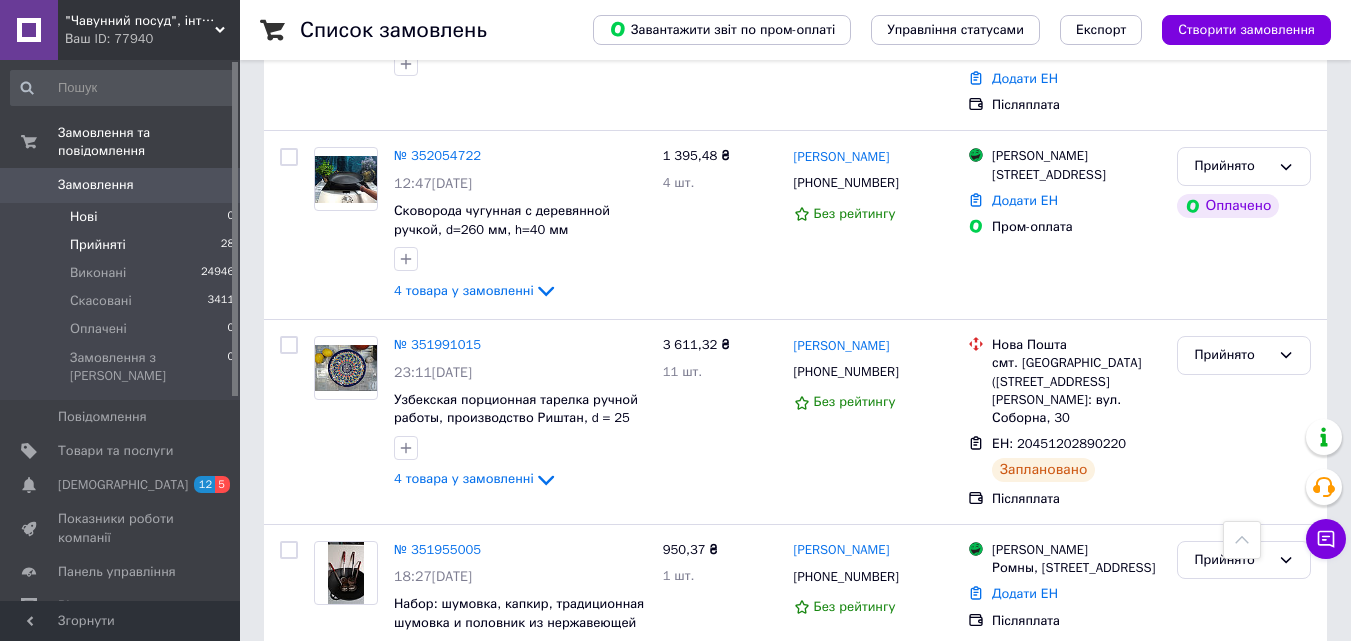 click on "Нові 0" at bounding box center (123, 217) 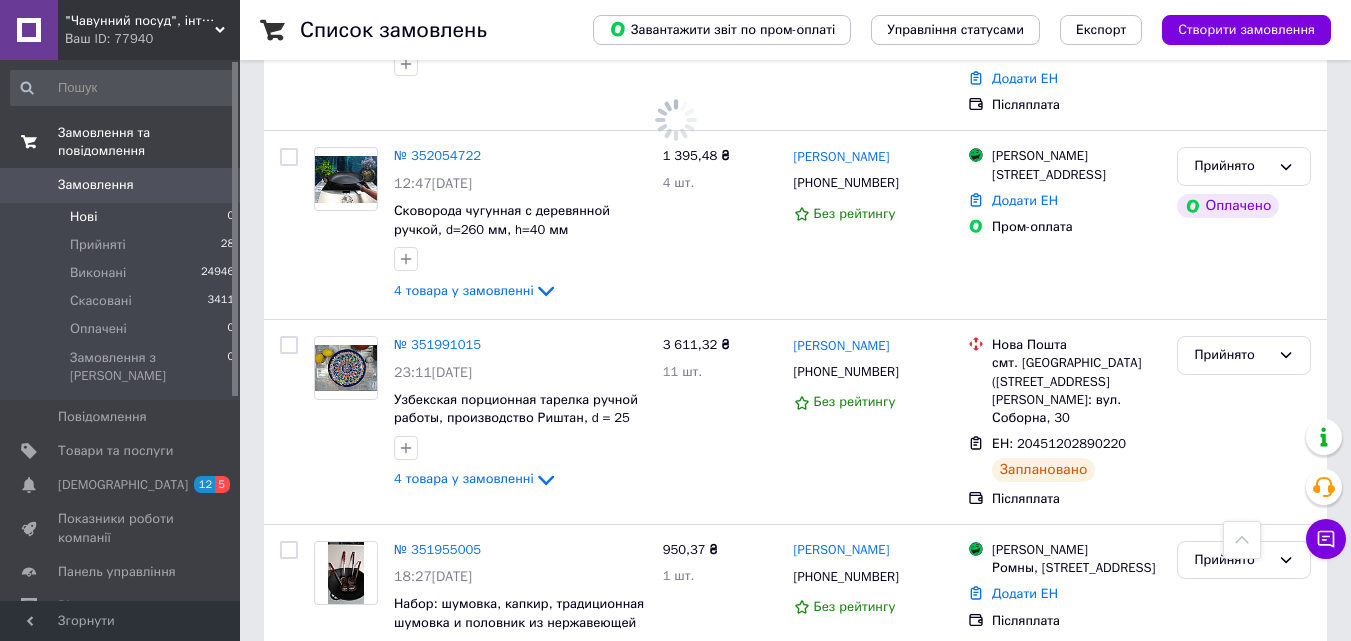 scroll, scrollTop: 0, scrollLeft: 0, axis: both 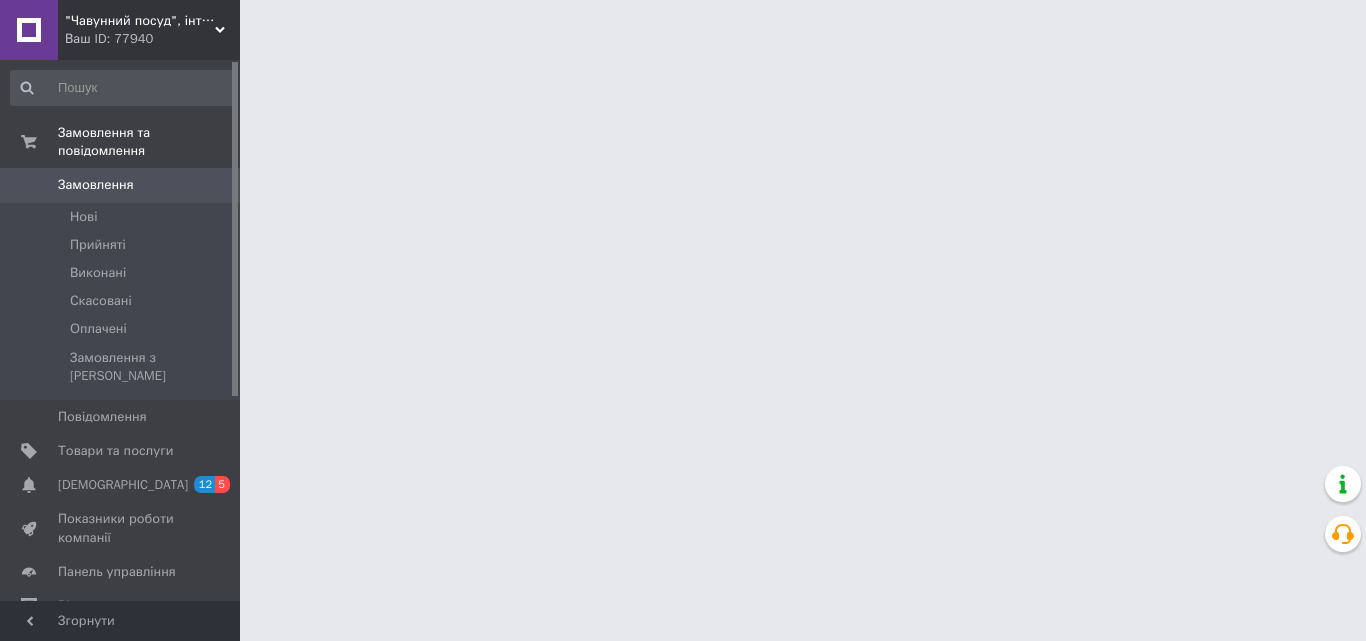 click on "[DEMOGRAPHIC_DATA]" at bounding box center [121, 485] 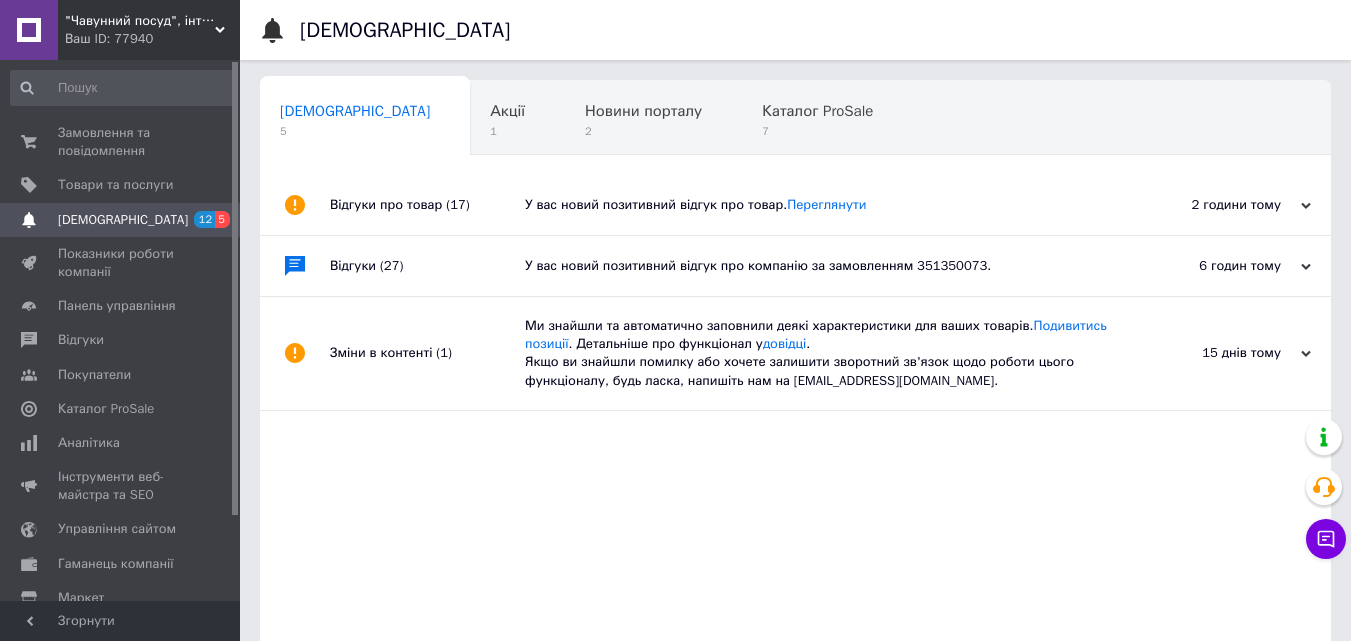 click on "У вас новий позитивний відгук про компанію за замовленням 351350073." at bounding box center [818, 266] 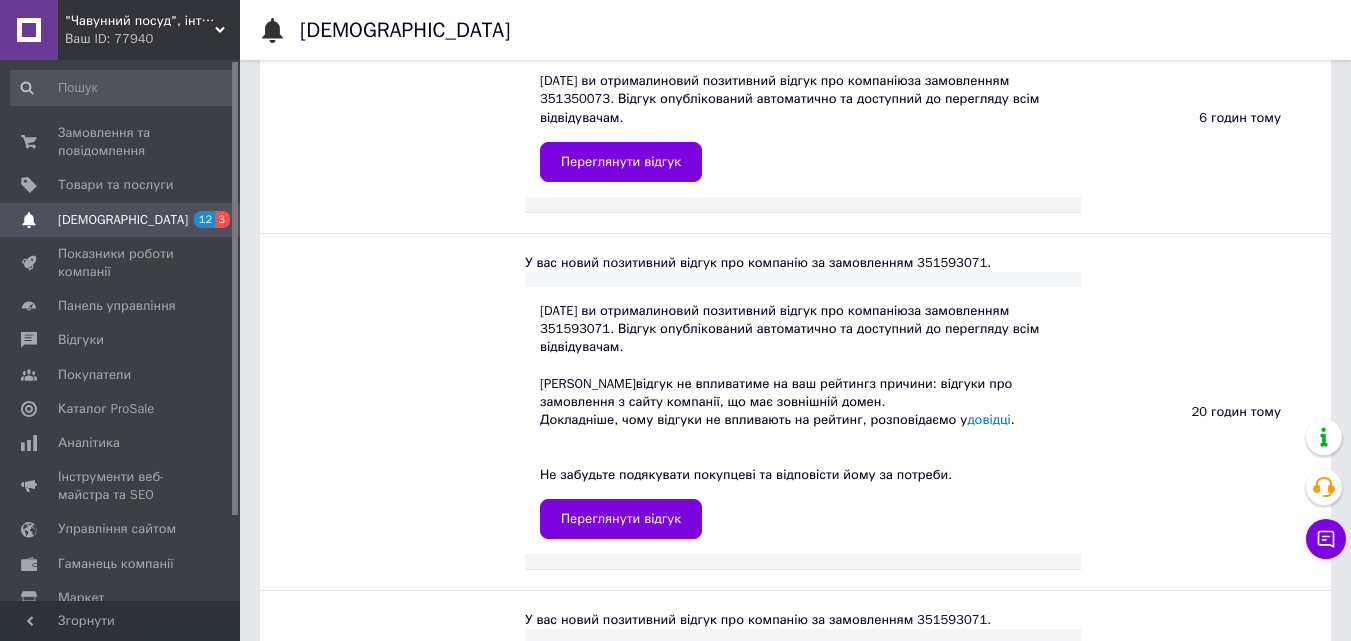 scroll, scrollTop: 300, scrollLeft: 0, axis: vertical 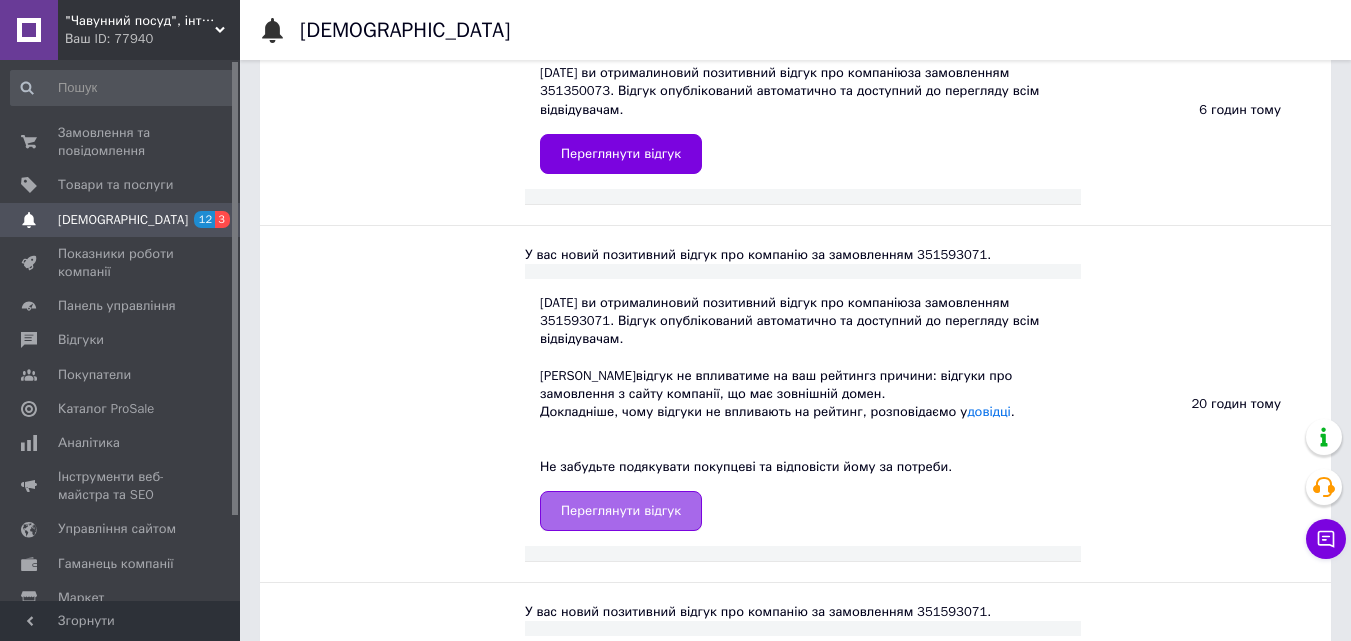 click on "Переглянути відгук" at bounding box center [621, 511] 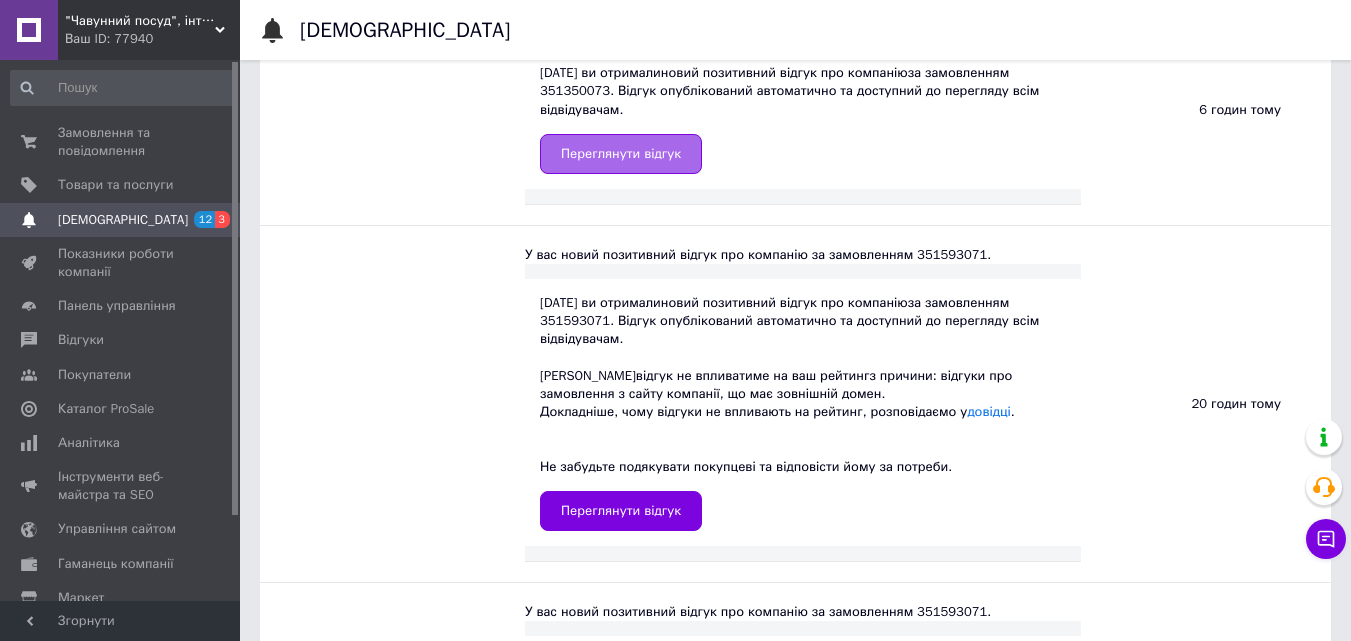 click on "Переглянути відгук" at bounding box center (621, 154) 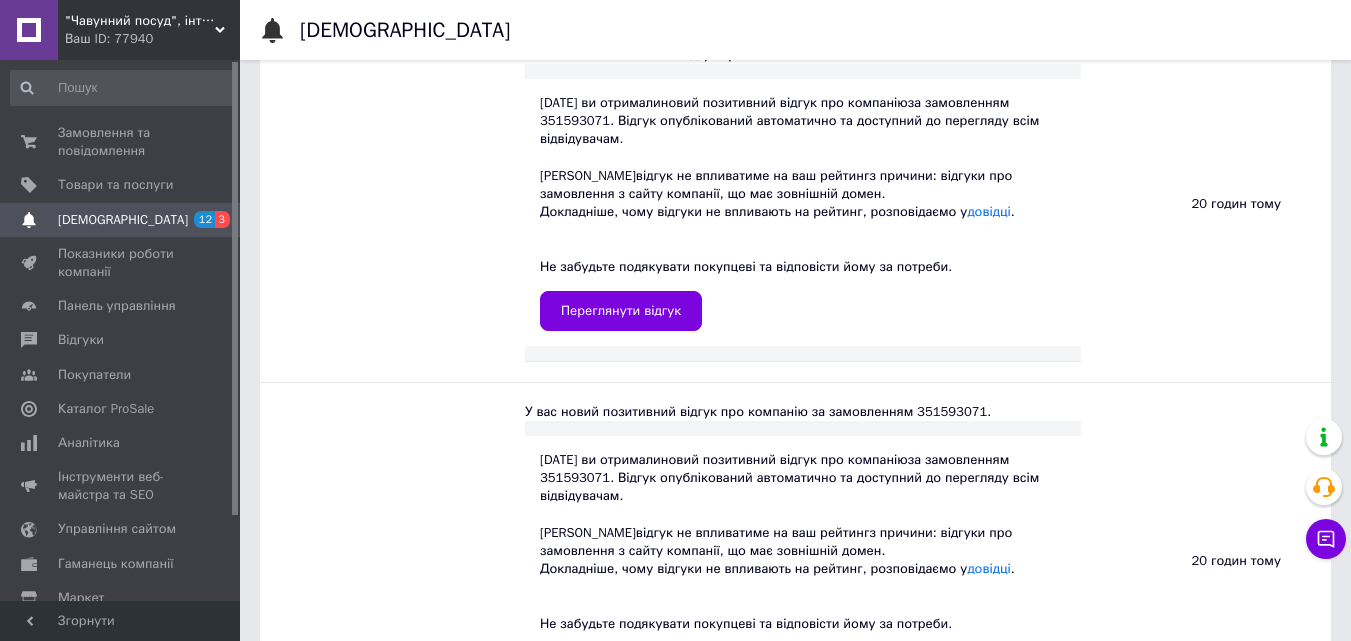 scroll, scrollTop: 600, scrollLeft: 0, axis: vertical 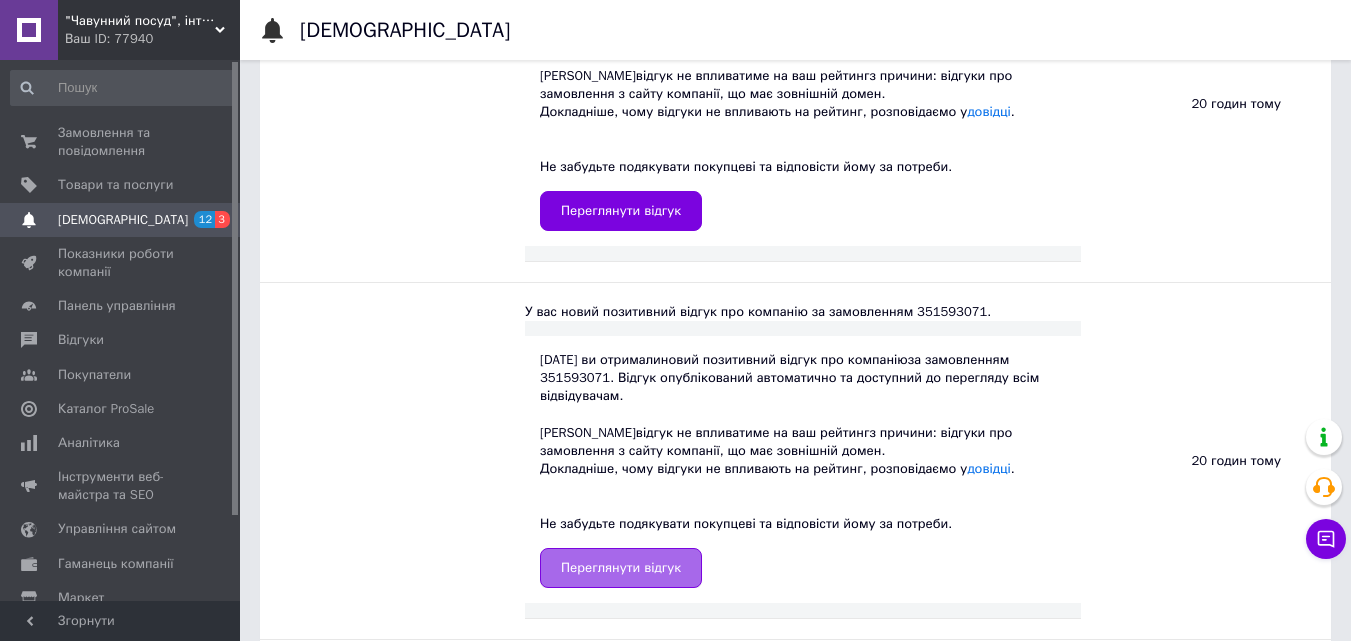 click on "Переглянути відгук" at bounding box center [621, 568] 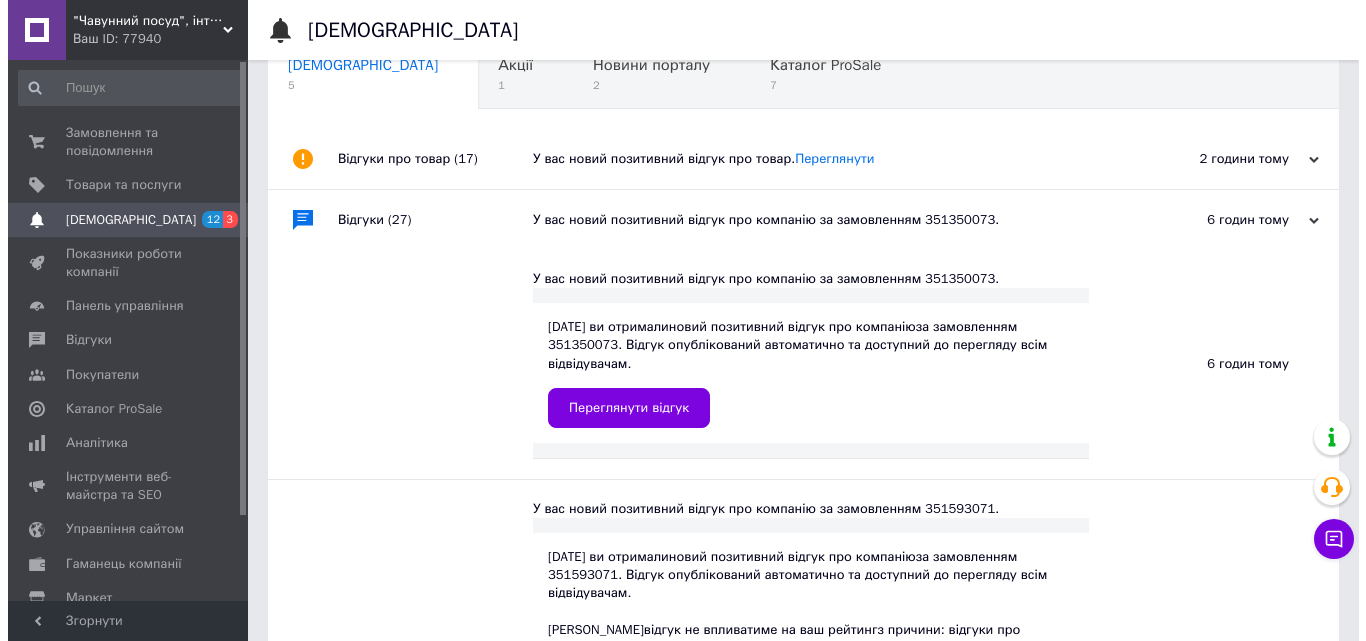 scroll, scrollTop: 0, scrollLeft: 0, axis: both 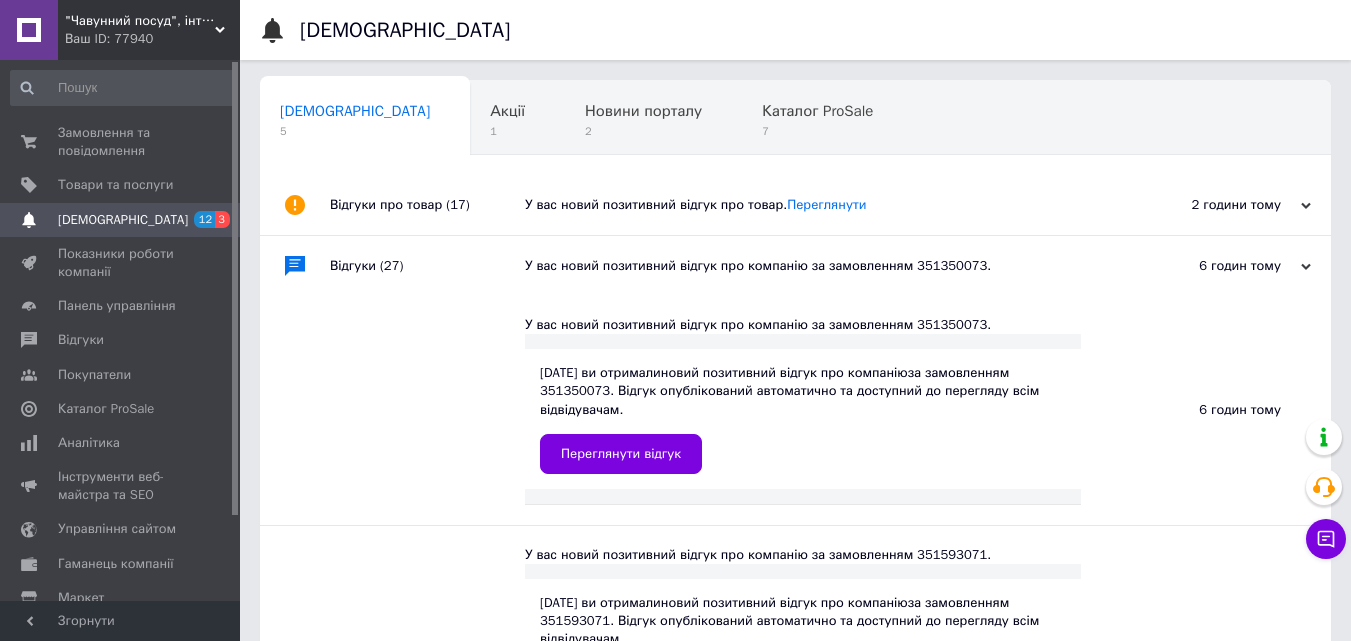 click on "У вас новий позитивний відгук про компанію за замовленням 351350073." at bounding box center (818, 266) 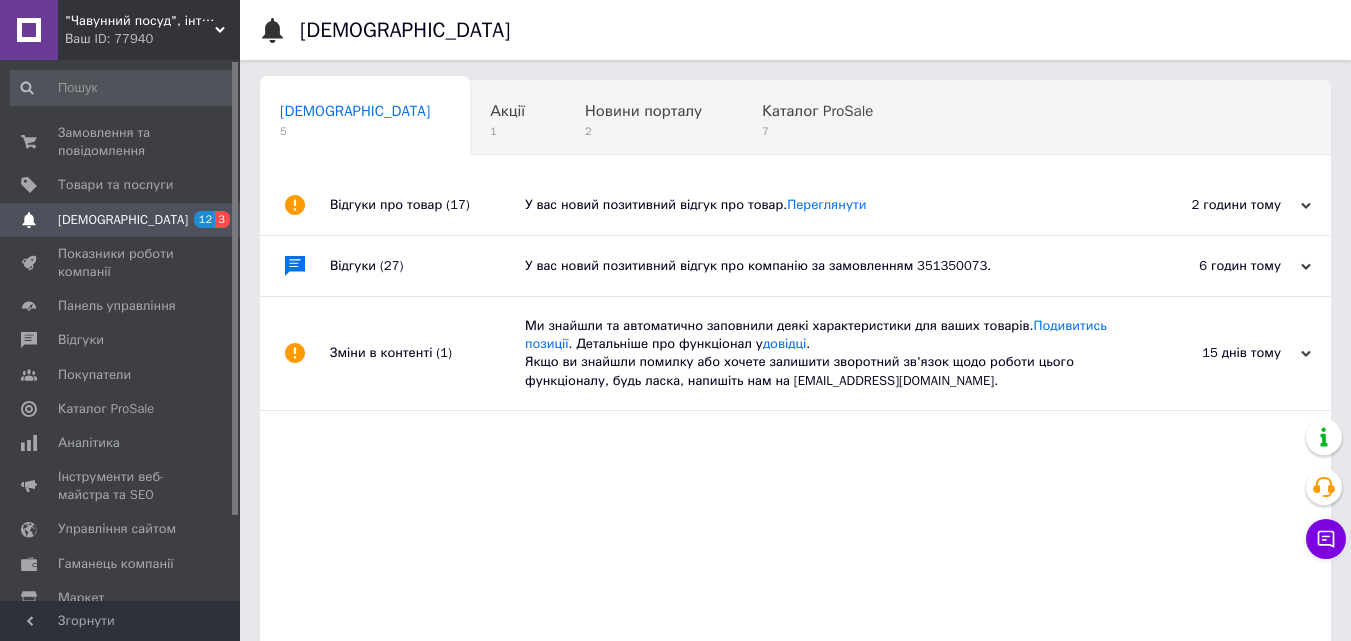 click on "У вас новий позитивний відгук про товар.  Переглянути" at bounding box center (818, 205) 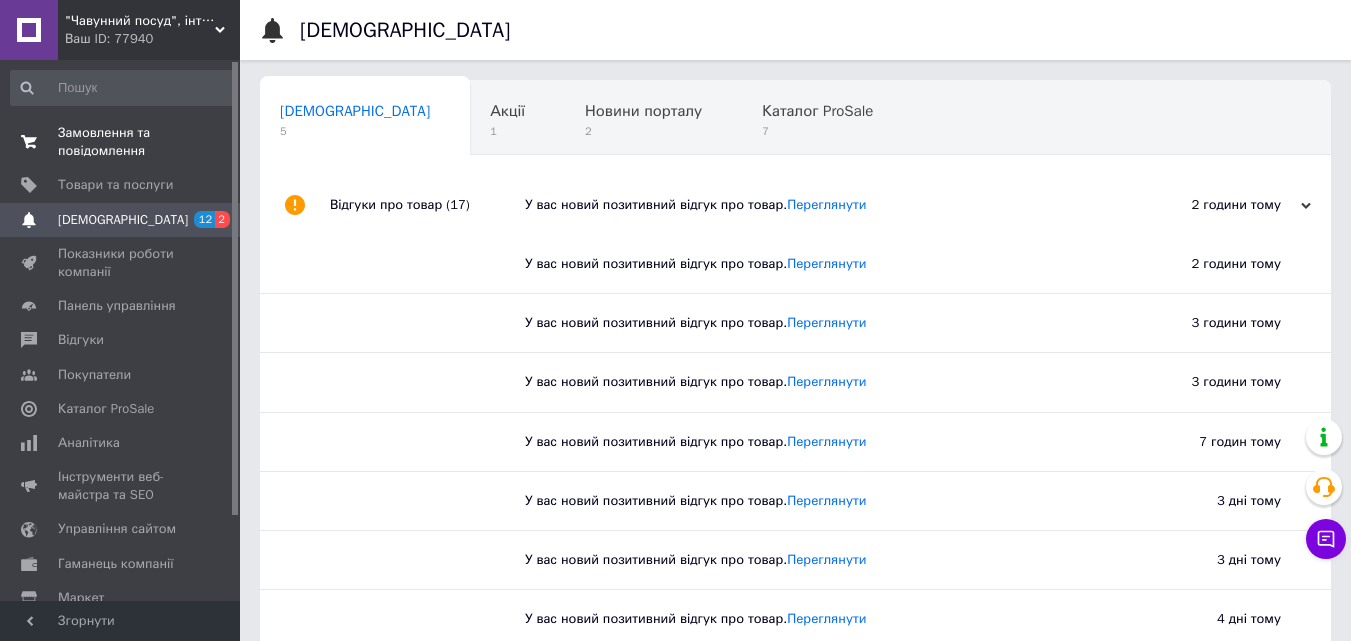 click on "Замовлення та повідомлення 0 0" at bounding box center [123, 142] 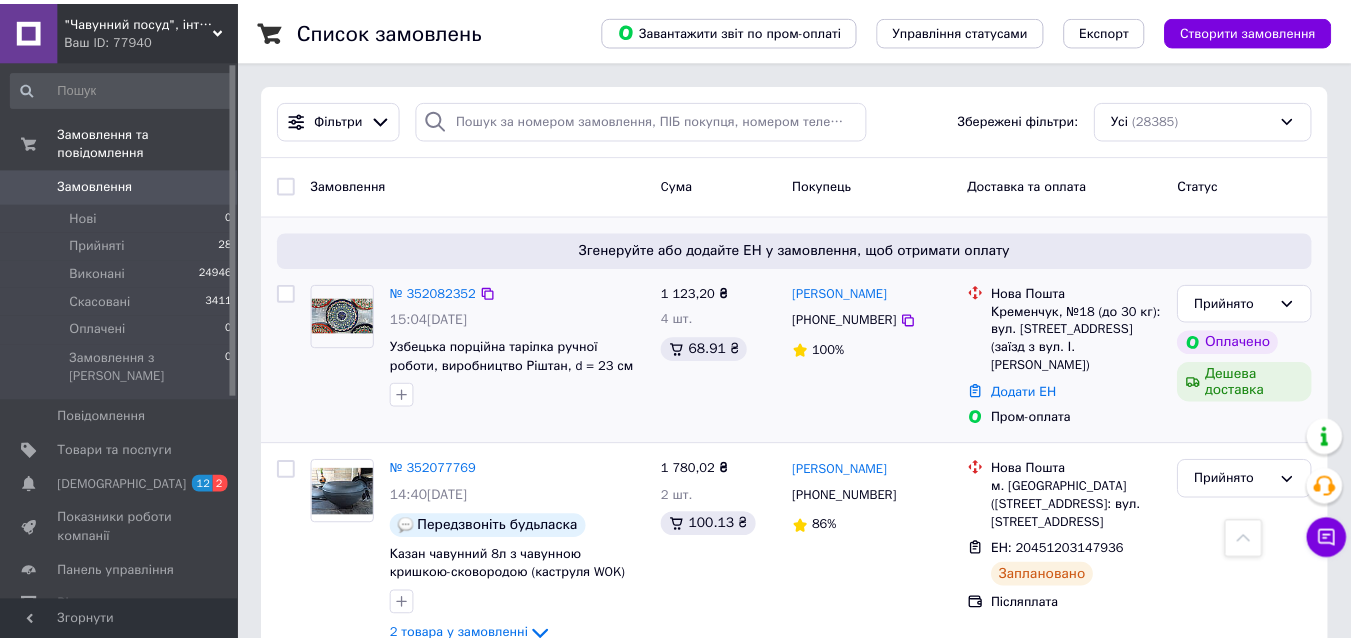 scroll, scrollTop: 400, scrollLeft: 0, axis: vertical 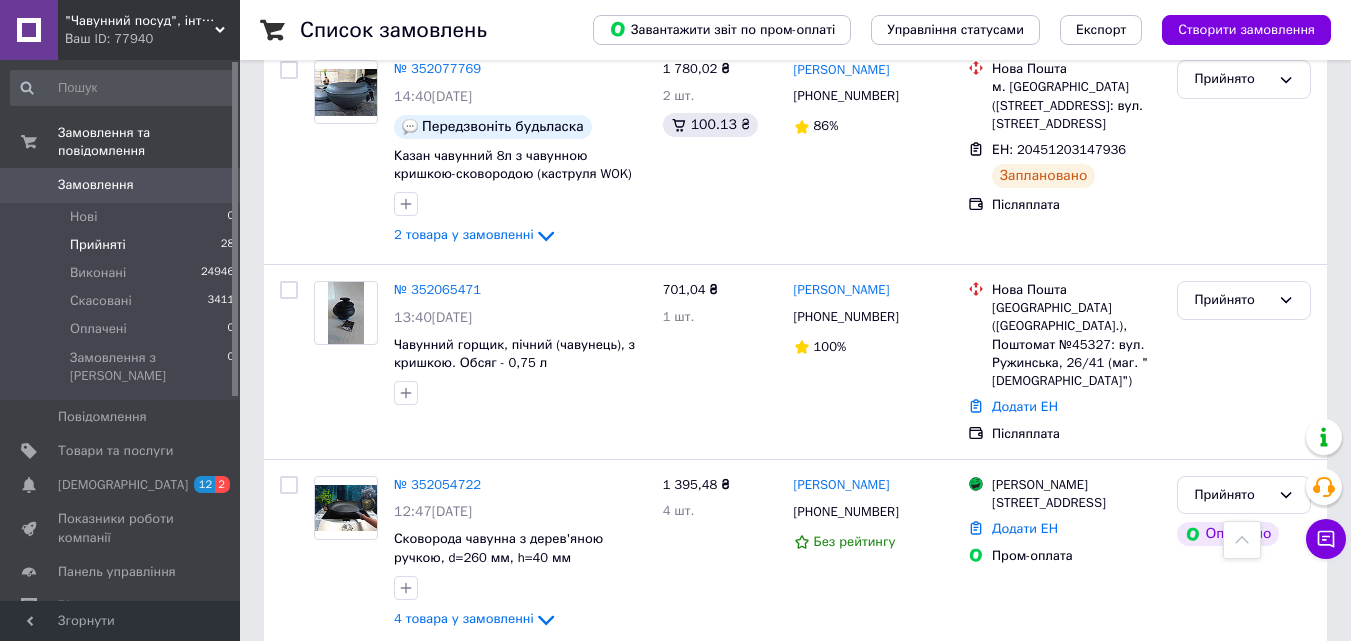 click on "Прийняті 28" at bounding box center [123, 245] 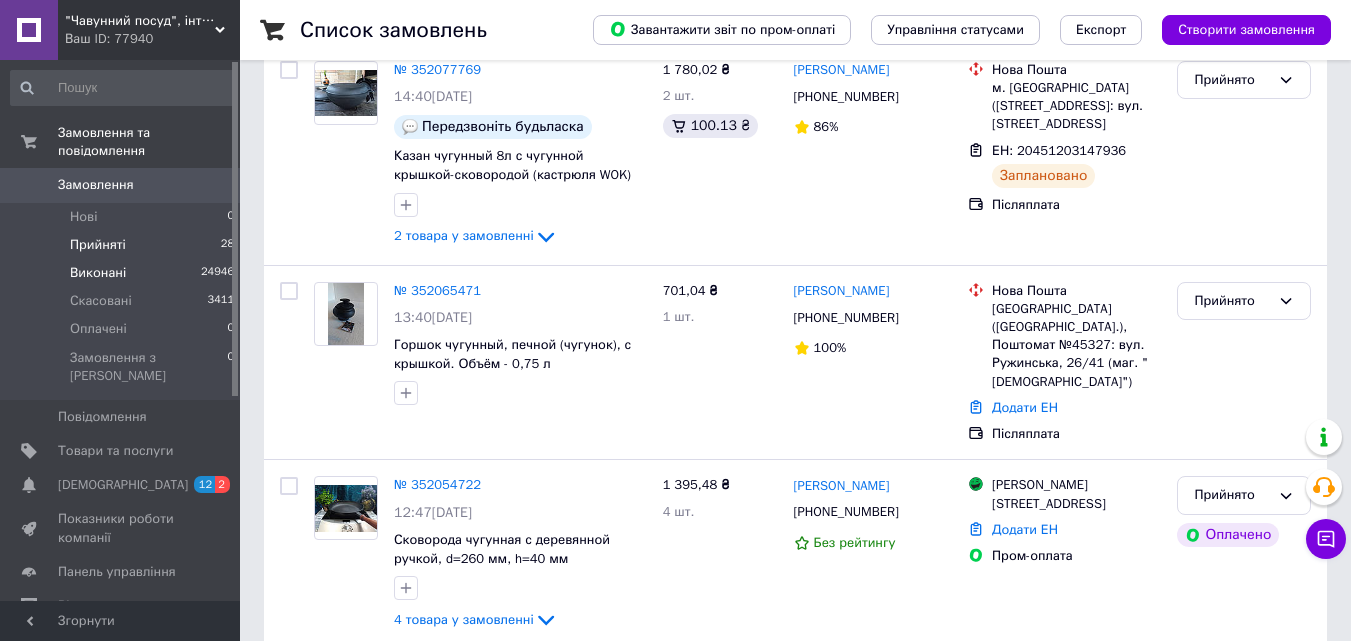 scroll, scrollTop: 0, scrollLeft: 0, axis: both 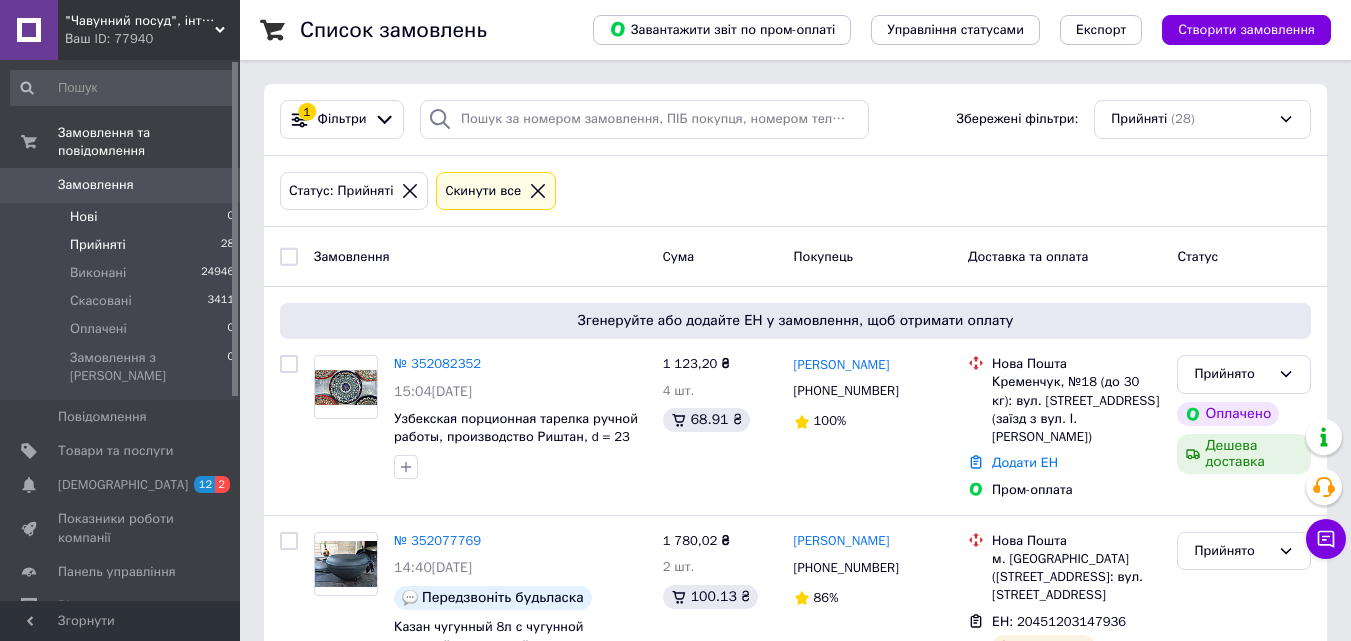 click on "Нові 0" at bounding box center [123, 217] 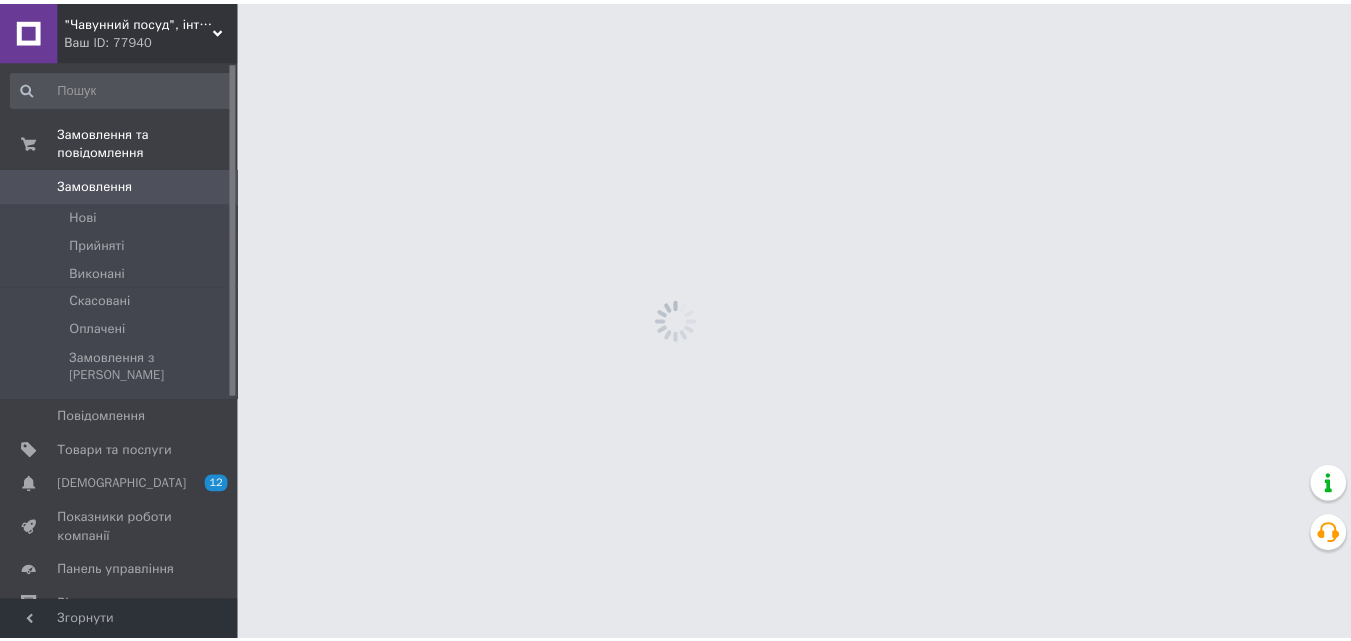 scroll, scrollTop: 0, scrollLeft: 0, axis: both 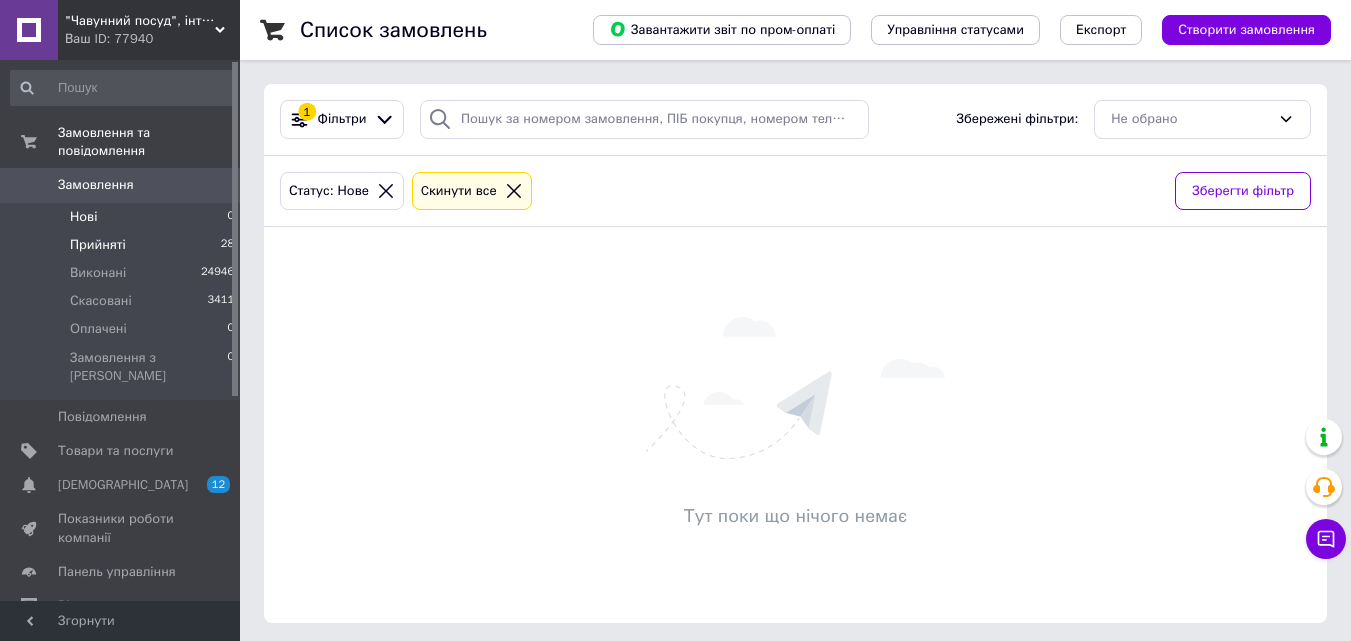 click on "Прийняті 28" at bounding box center (123, 245) 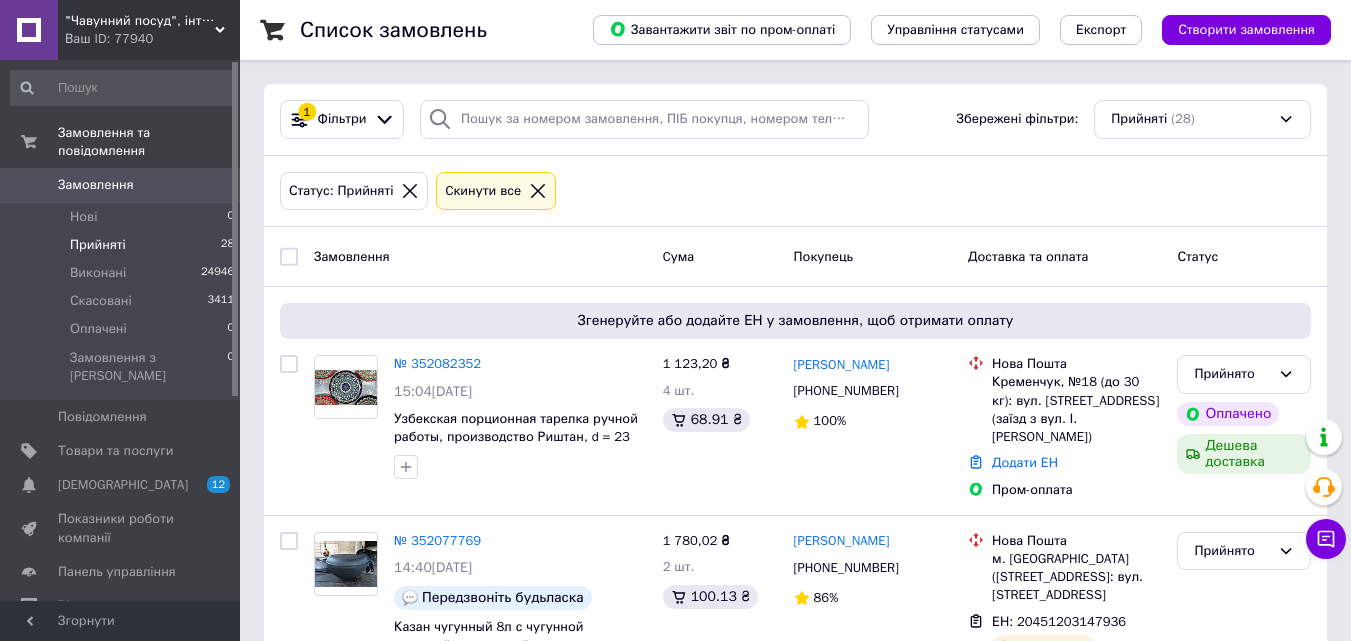 click on "Замовлення 0" at bounding box center (123, 185) 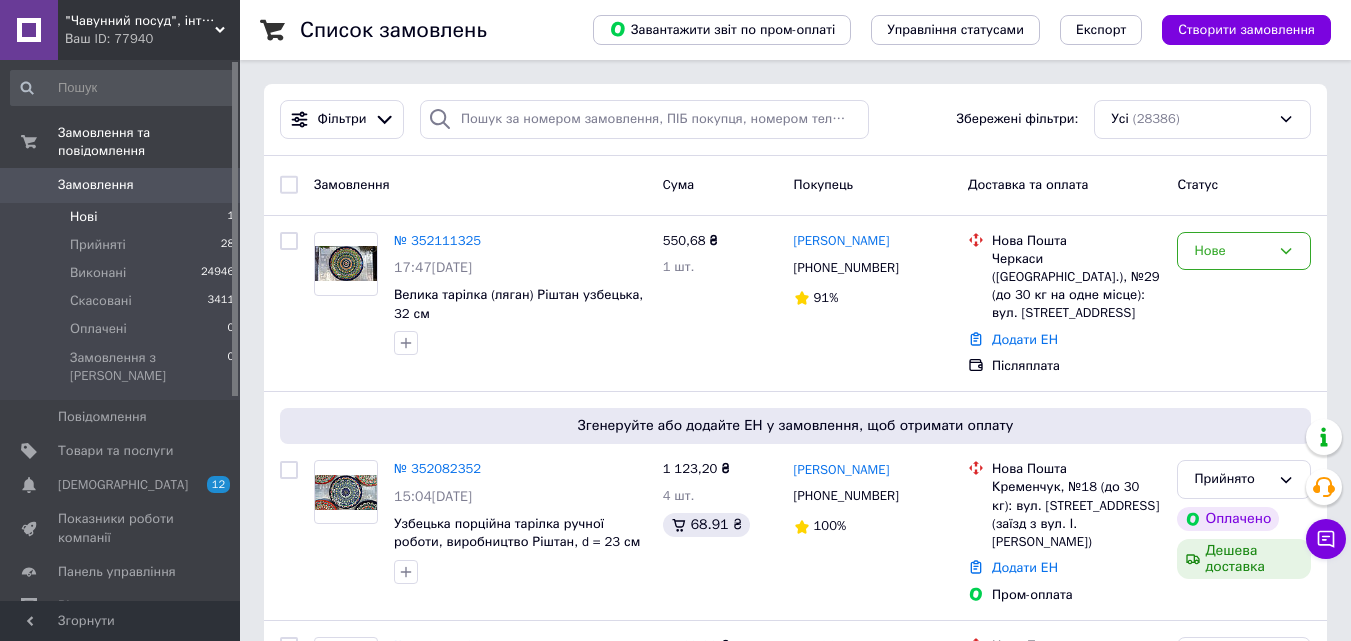 click on "Нові 1" at bounding box center (123, 217) 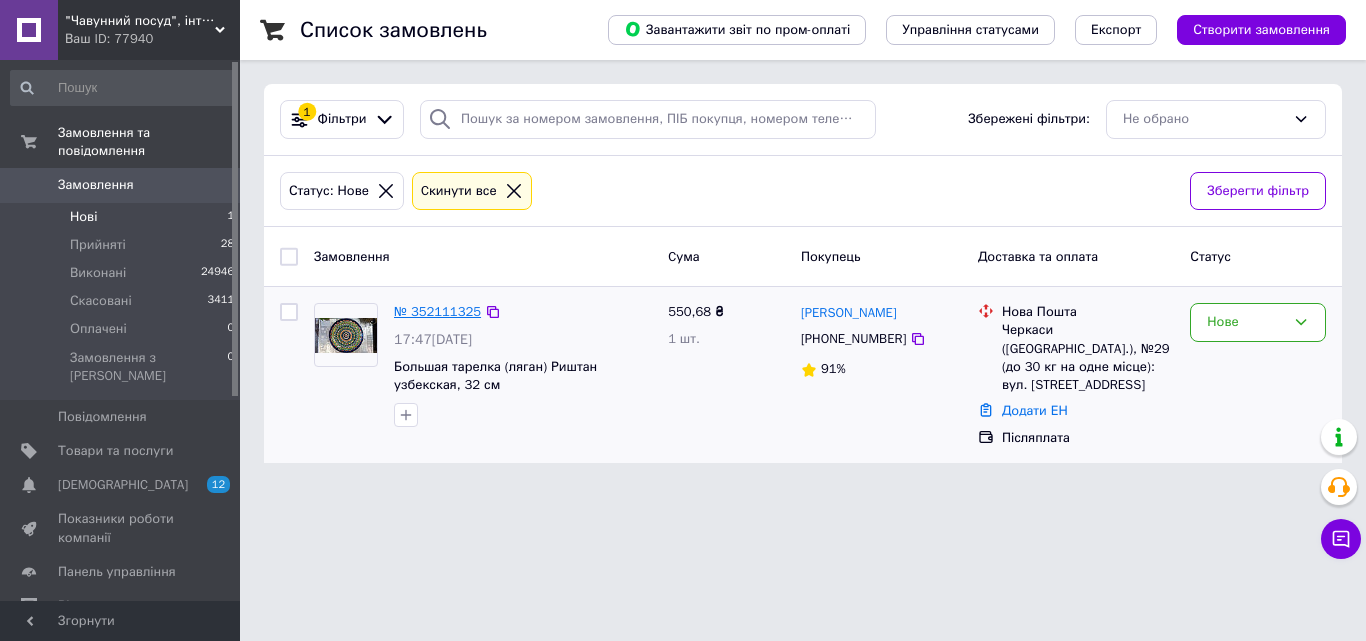 click on "№ 352111325" at bounding box center (437, 311) 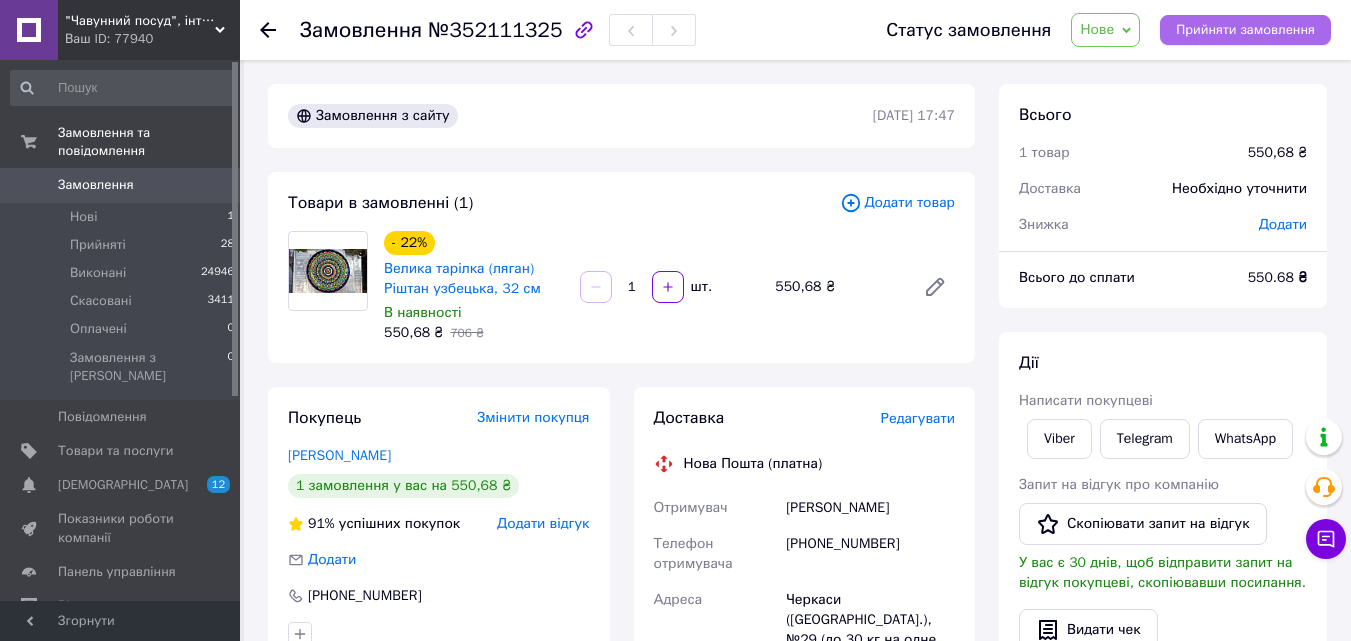 click on "Прийняти замовлення" at bounding box center (1245, 30) 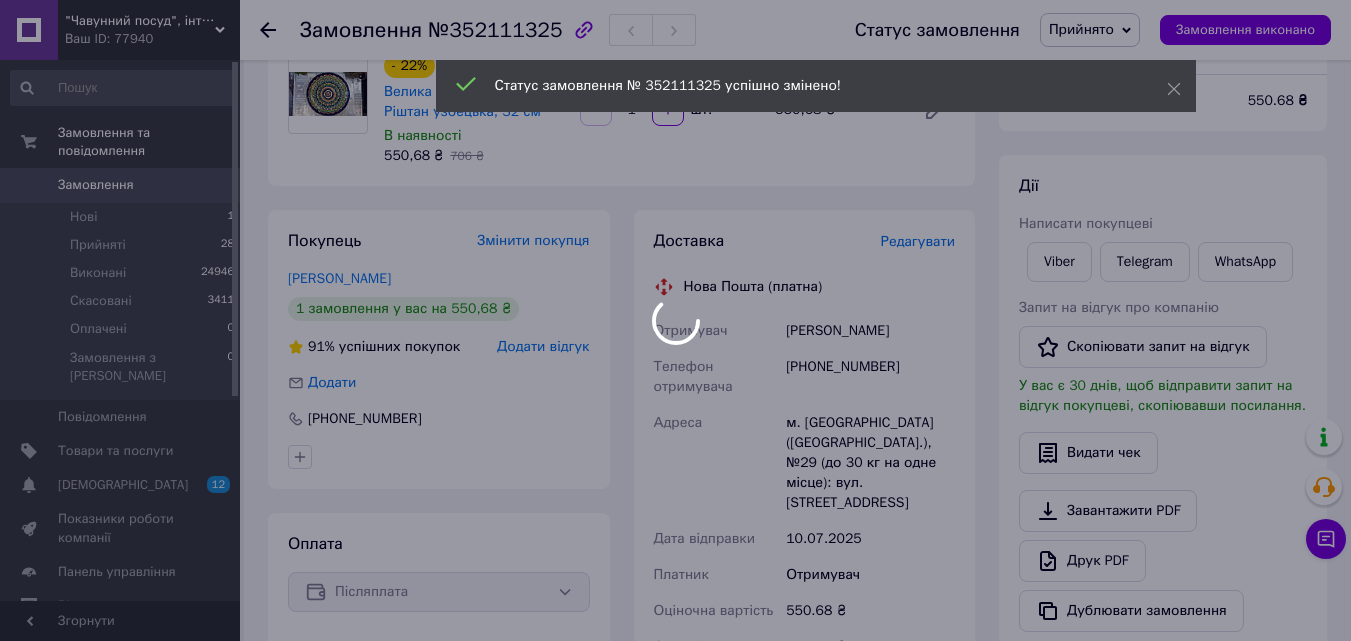 scroll, scrollTop: 200, scrollLeft: 0, axis: vertical 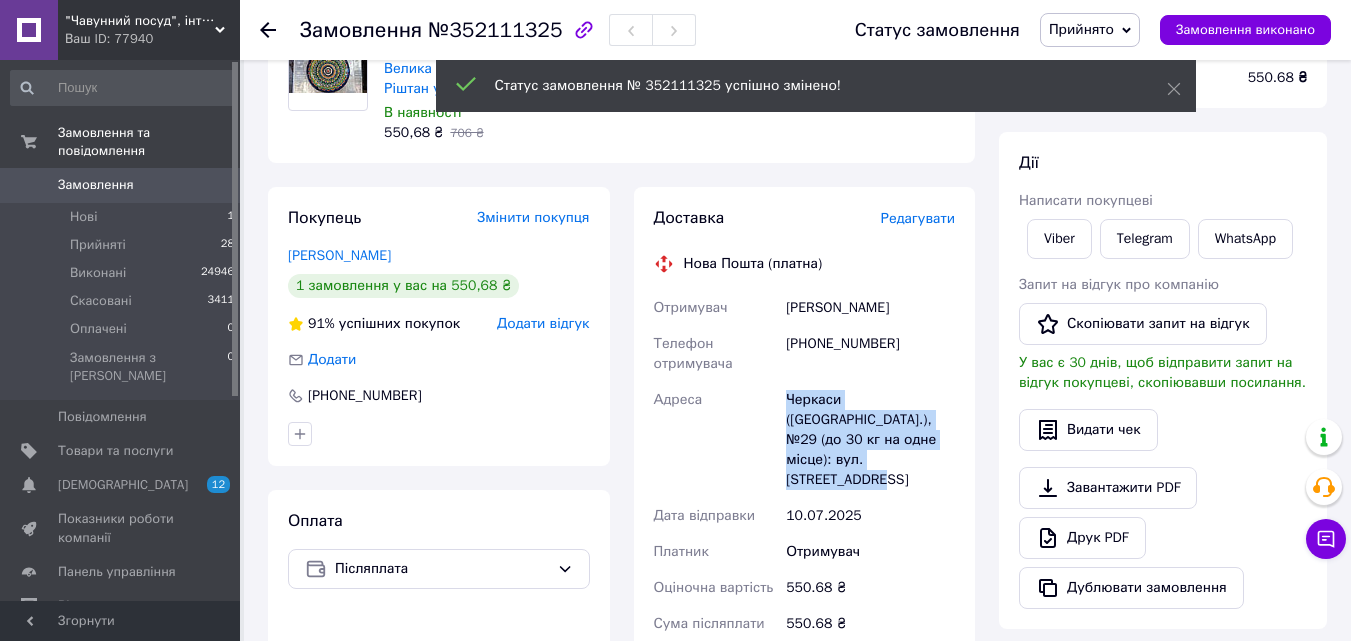 drag, startPoint x: 782, startPoint y: 405, endPoint x: 825, endPoint y: 456, distance: 66.70832 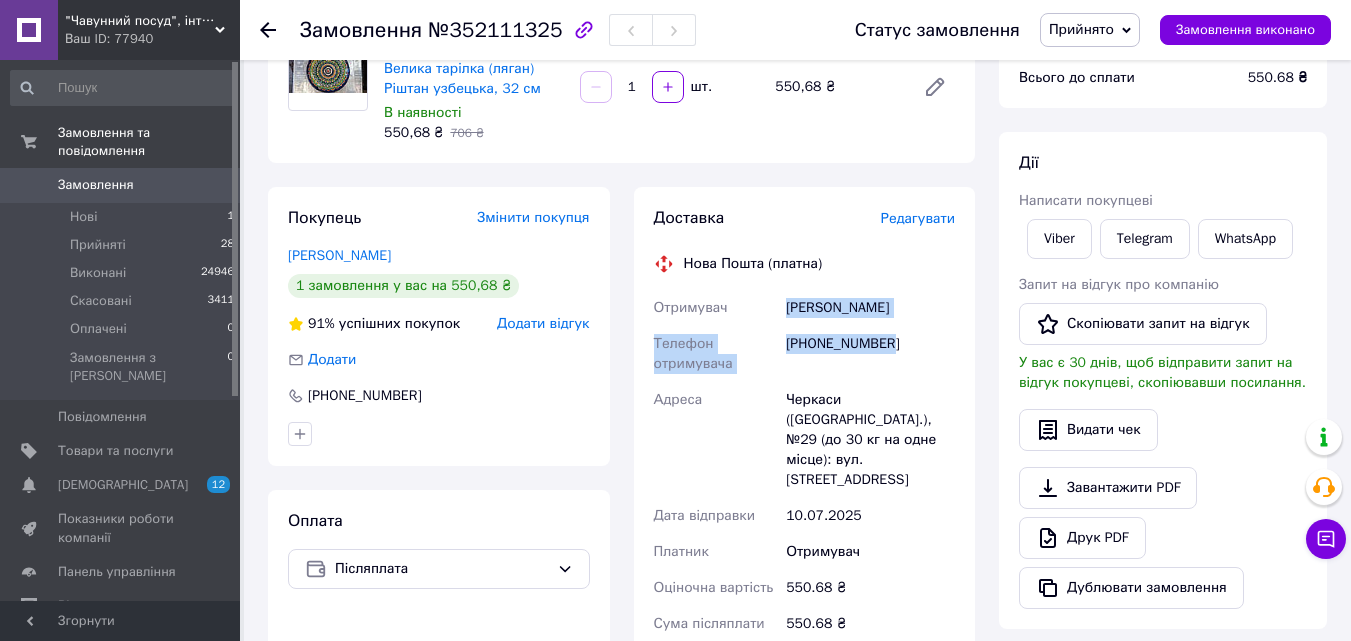drag, startPoint x: 848, startPoint y: 340, endPoint x: 760, endPoint y: 298, distance: 97.50897 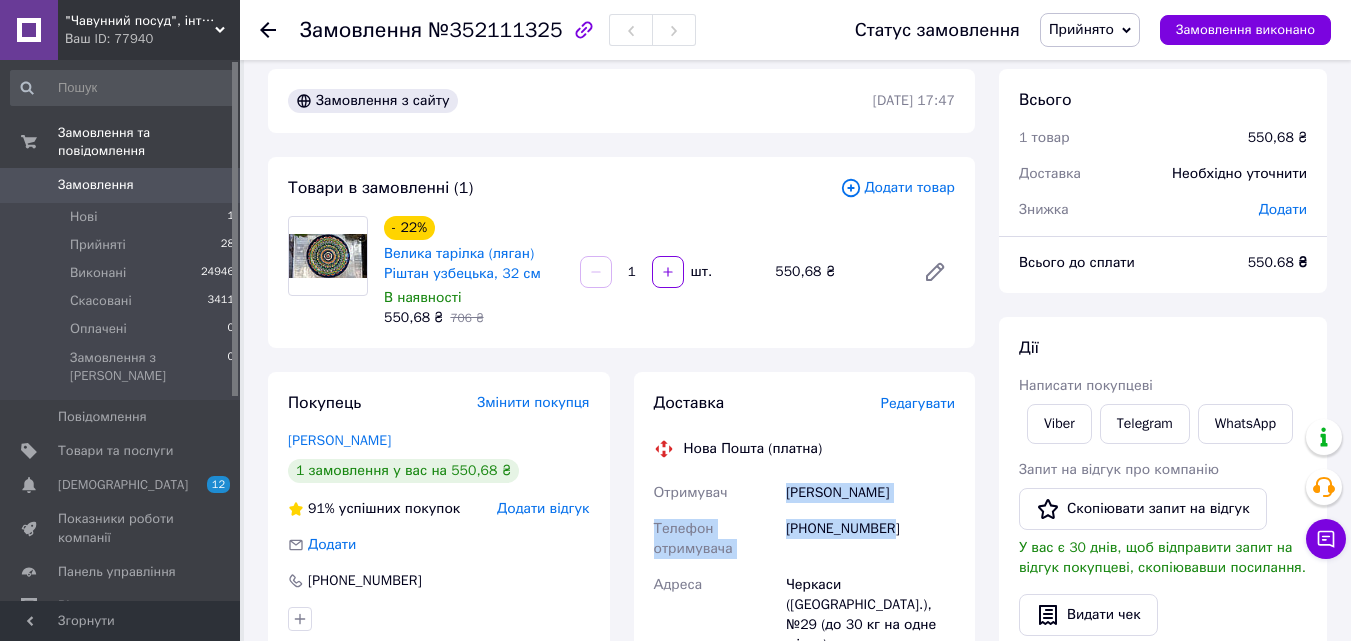 scroll, scrollTop: 0, scrollLeft: 0, axis: both 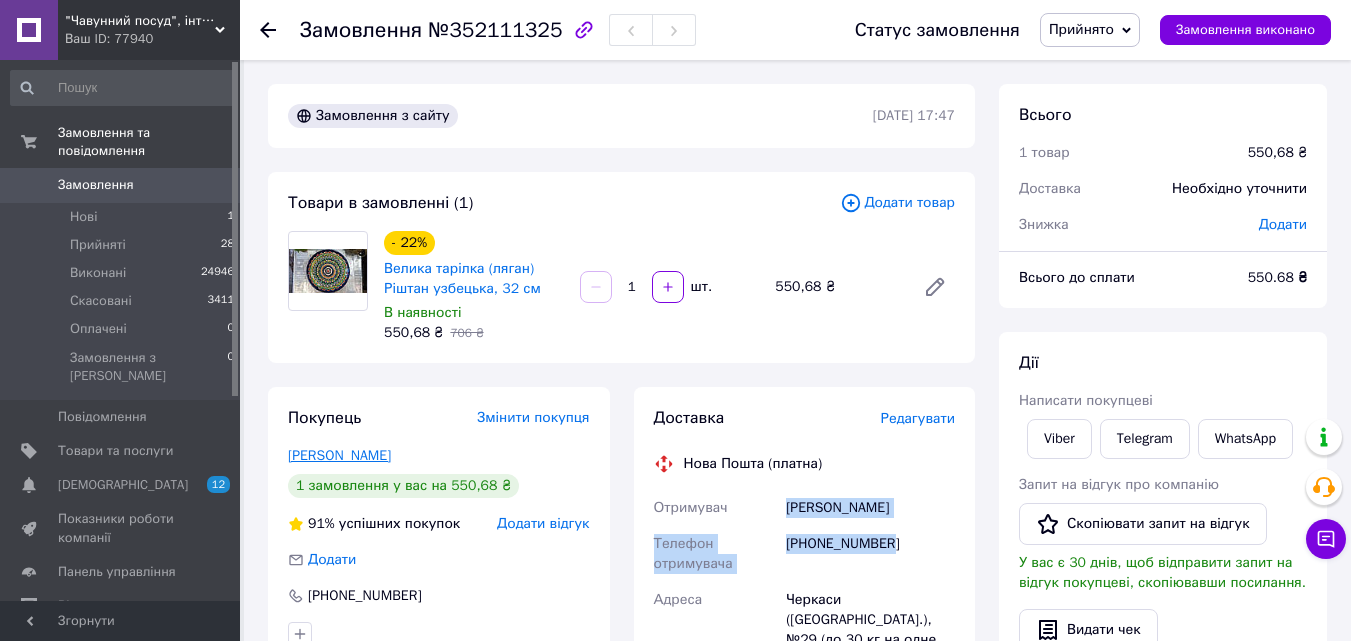 click on "[PERSON_NAME]" at bounding box center [339, 455] 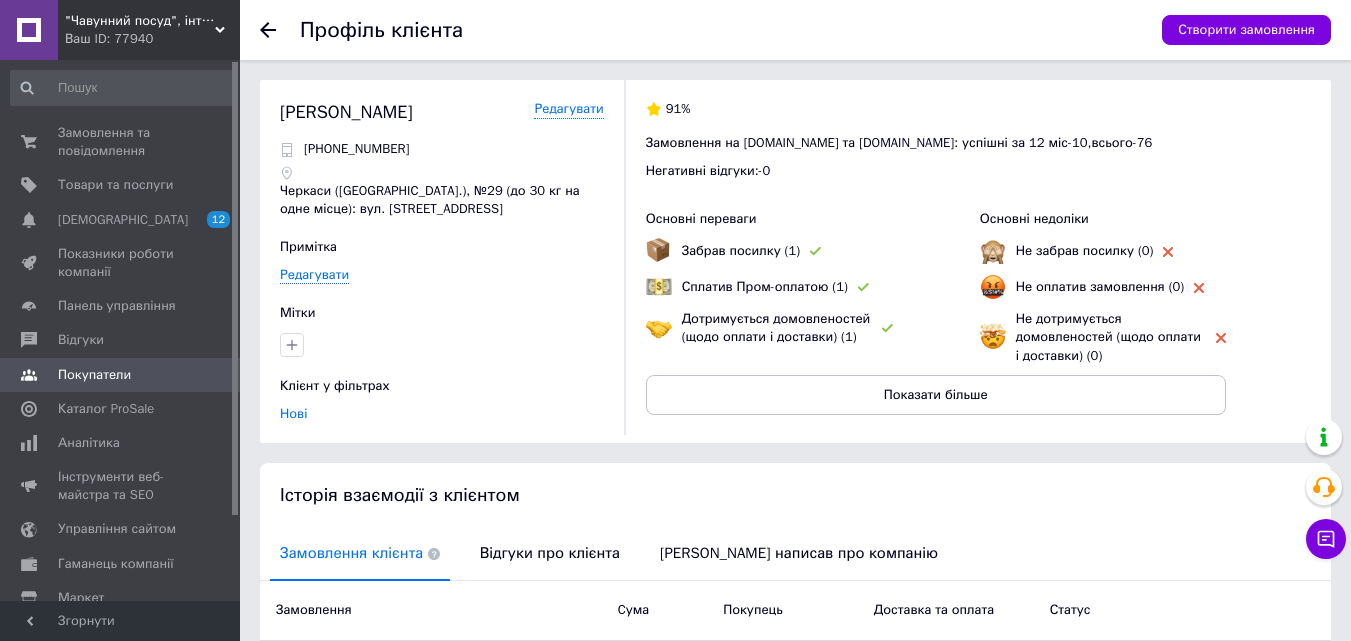 scroll, scrollTop: 255, scrollLeft: 0, axis: vertical 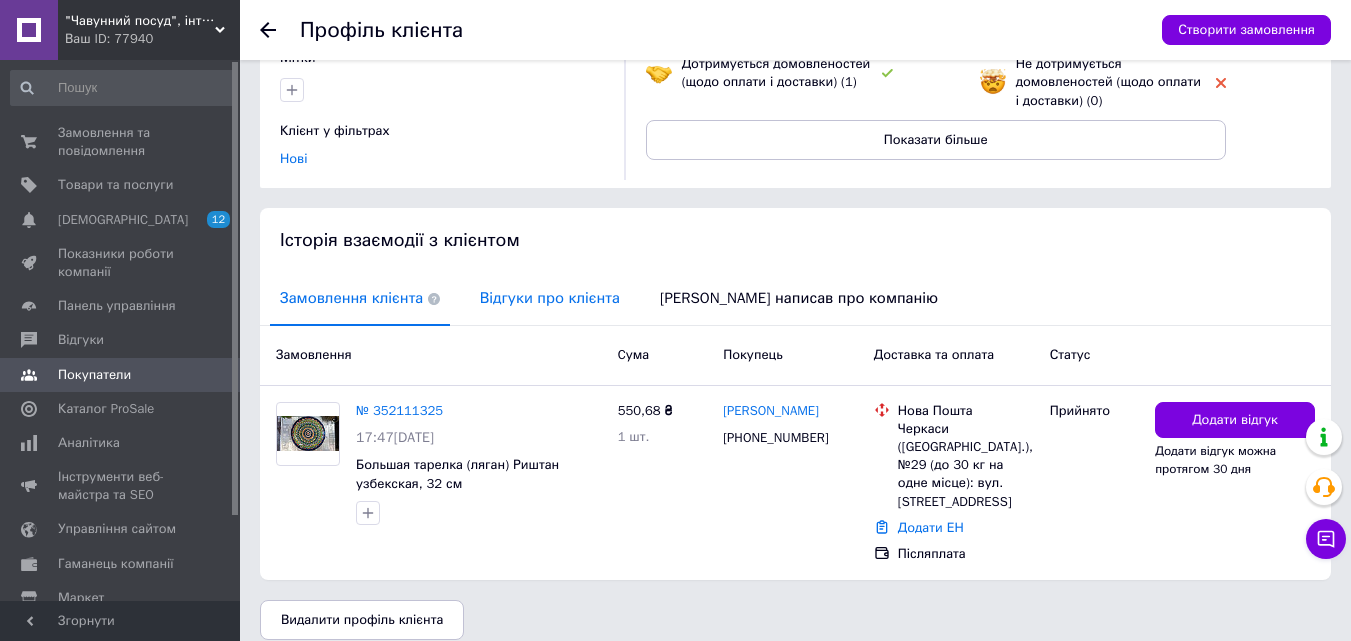 click on "Відгуки про клієнта" at bounding box center [550, 298] 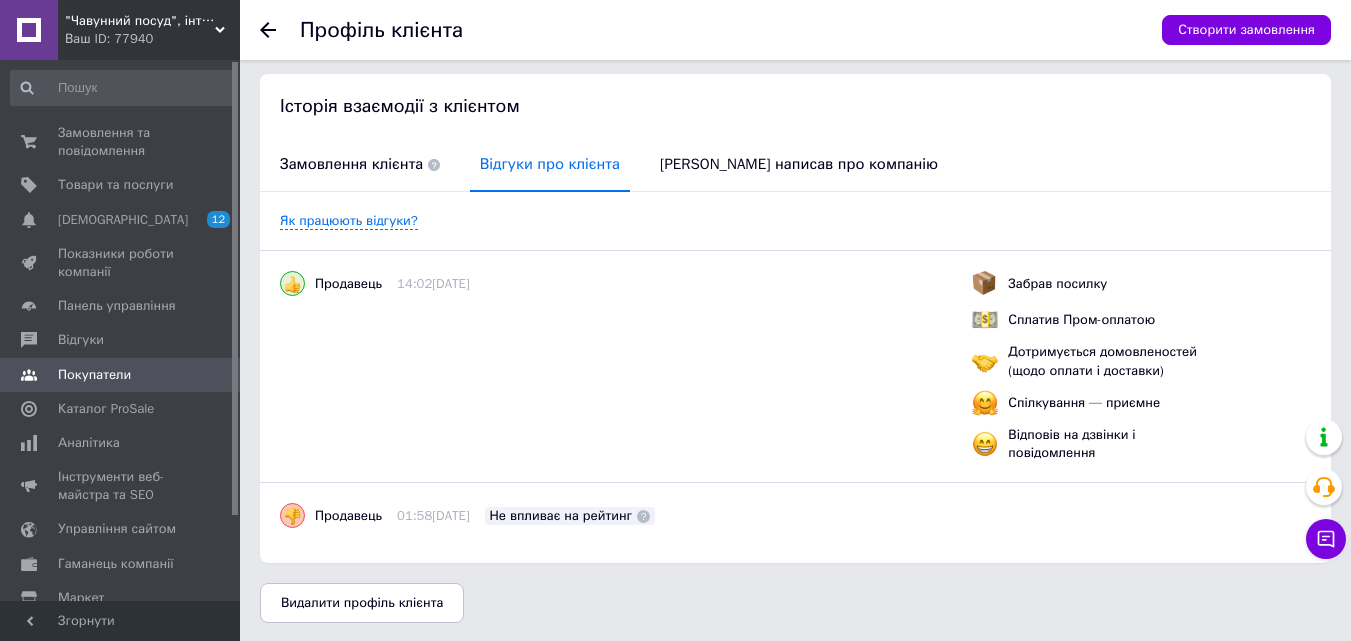 scroll, scrollTop: 391, scrollLeft: 0, axis: vertical 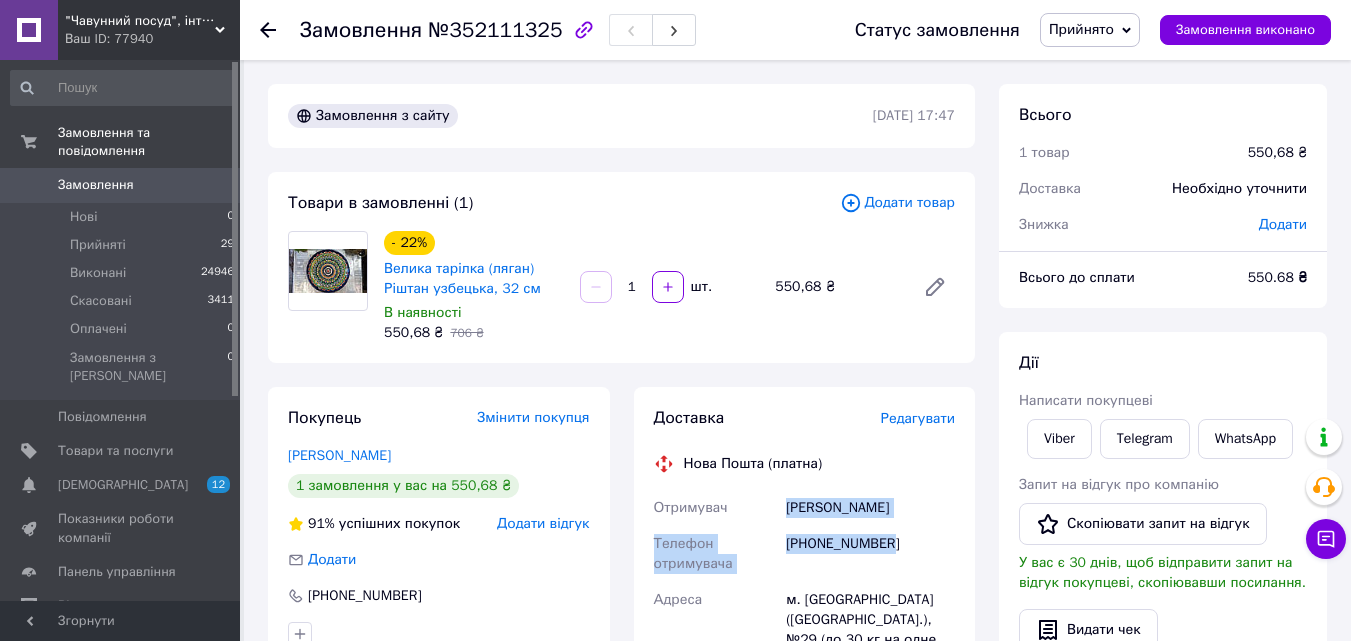 drag, startPoint x: 784, startPoint y: 526, endPoint x: 915, endPoint y: 559, distance: 135.09256 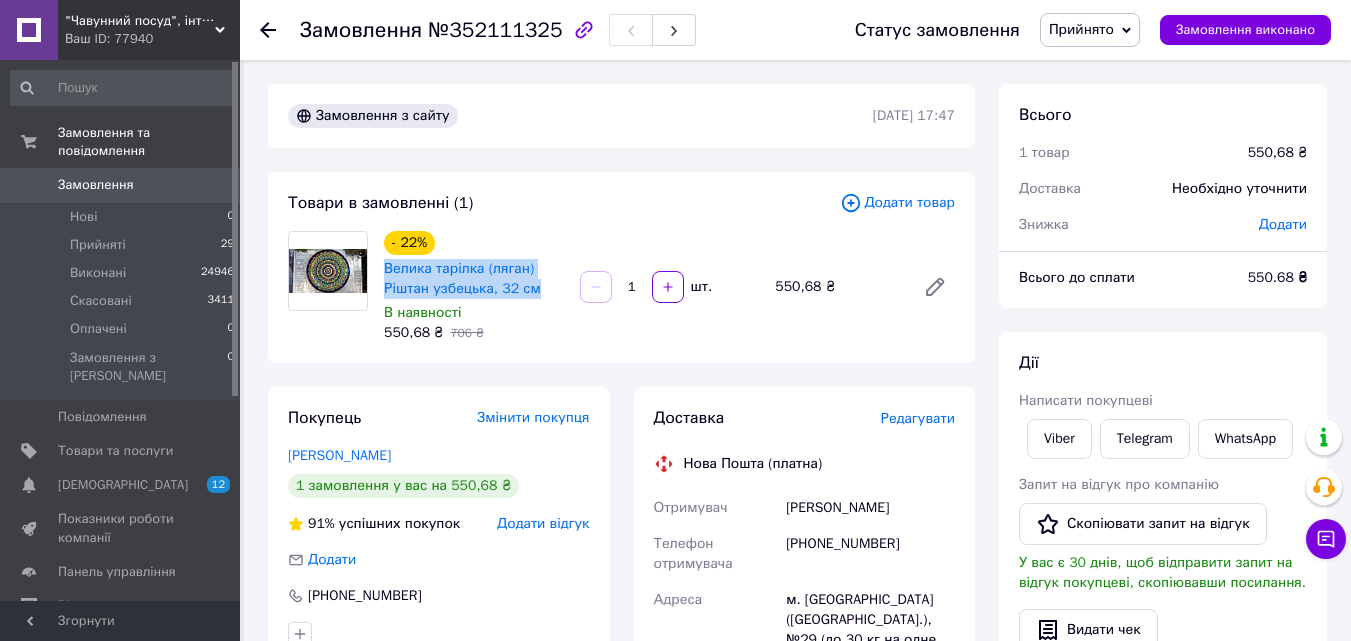 drag, startPoint x: 379, startPoint y: 264, endPoint x: 537, endPoint y: 284, distance: 159.26079 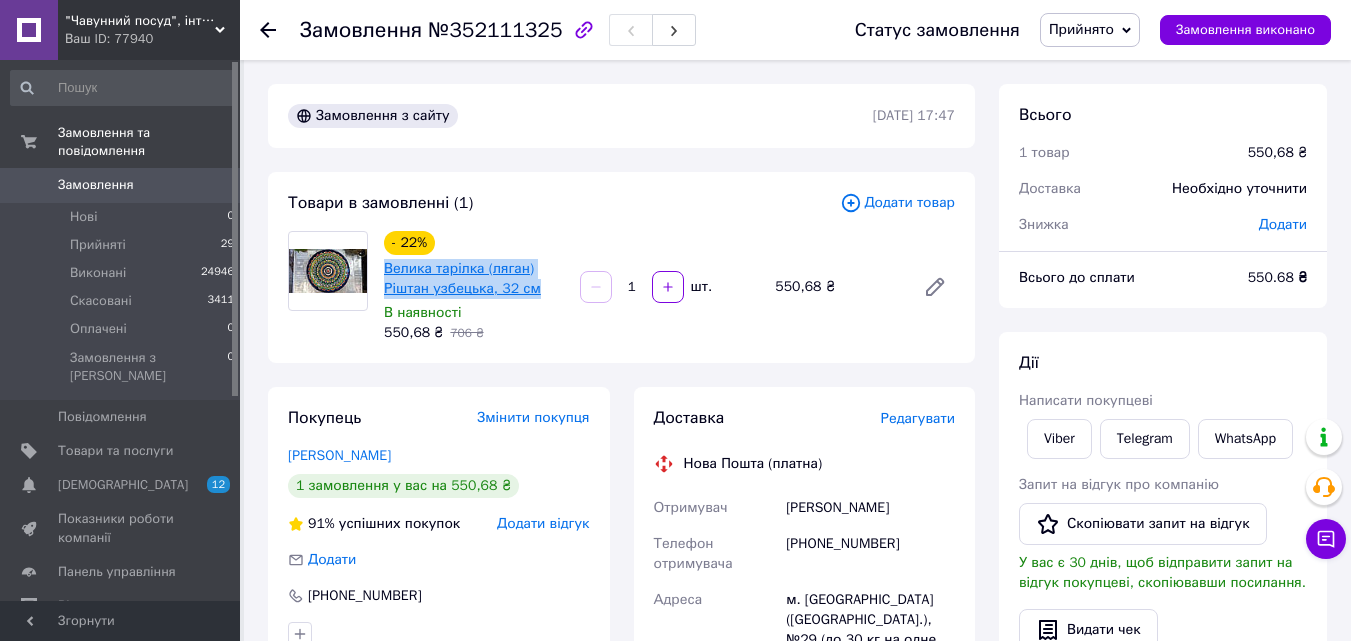 copy on "Велика тарілка (ляган) Ріштан узбецька, 32 см" 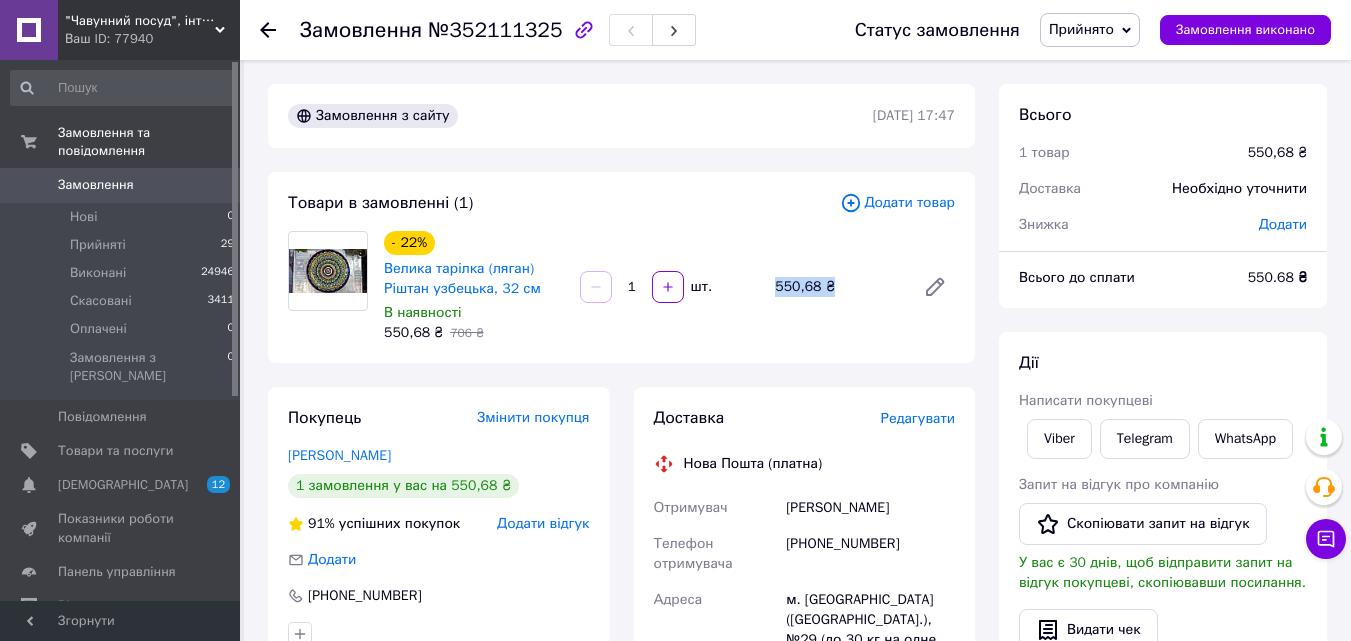 drag, startPoint x: 751, startPoint y: 304, endPoint x: 866, endPoint y: 302, distance: 115.01739 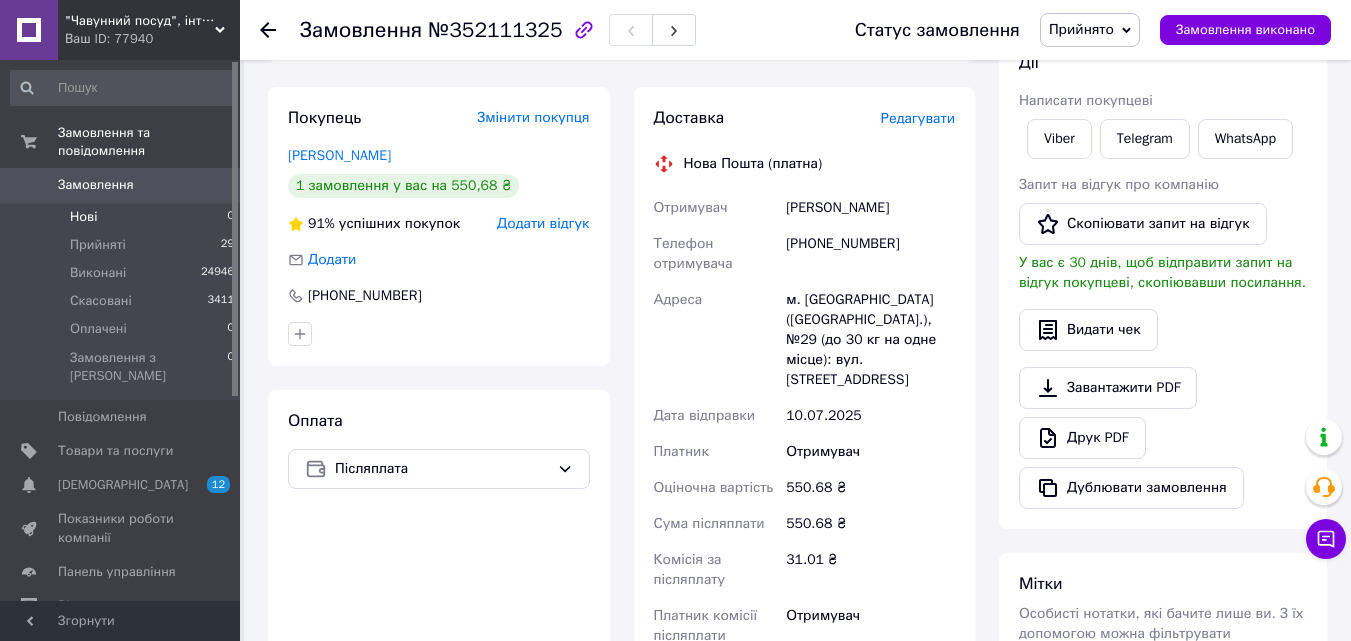 click on "Нові 0" at bounding box center (123, 217) 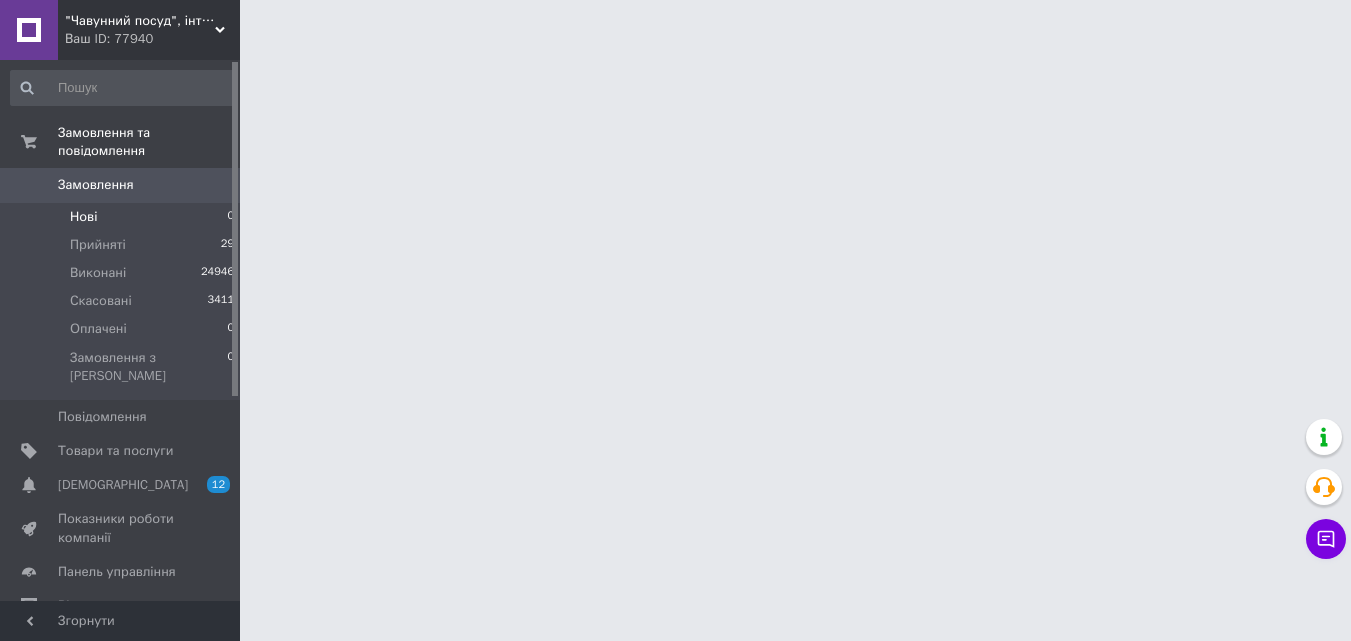 scroll, scrollTop: 0, scrollLeft: 0, axis: both 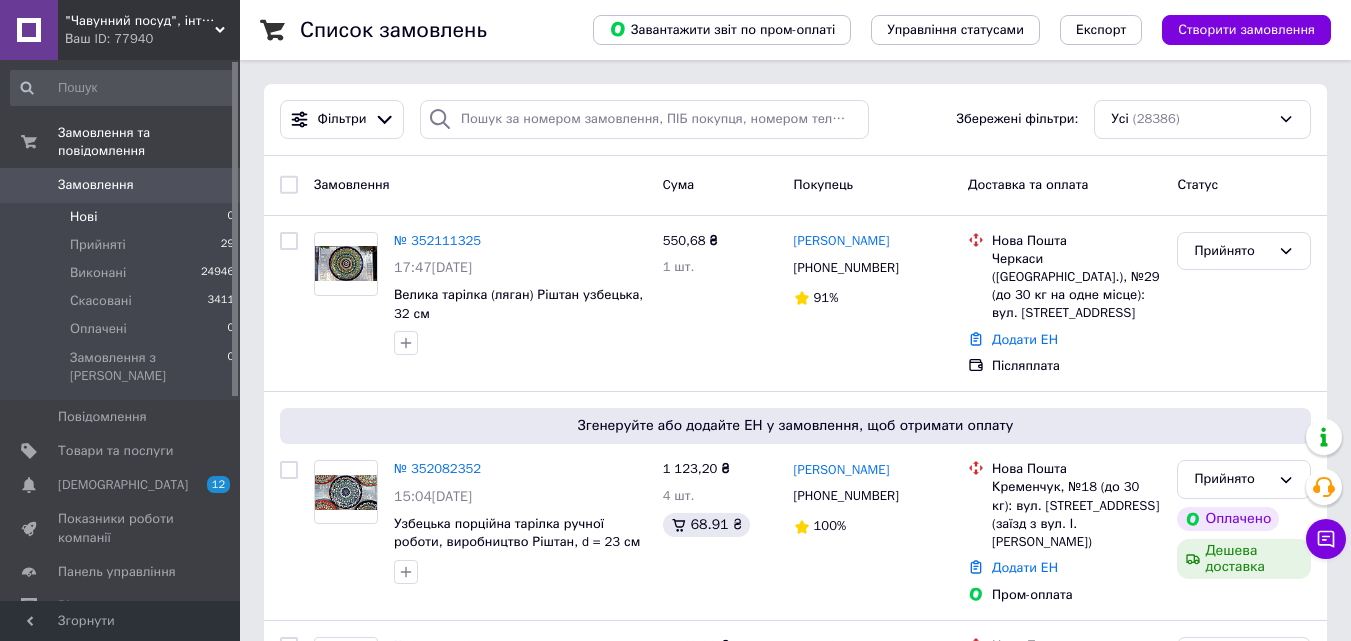 click on "Нові 0" at bounding box center (123, 217) 